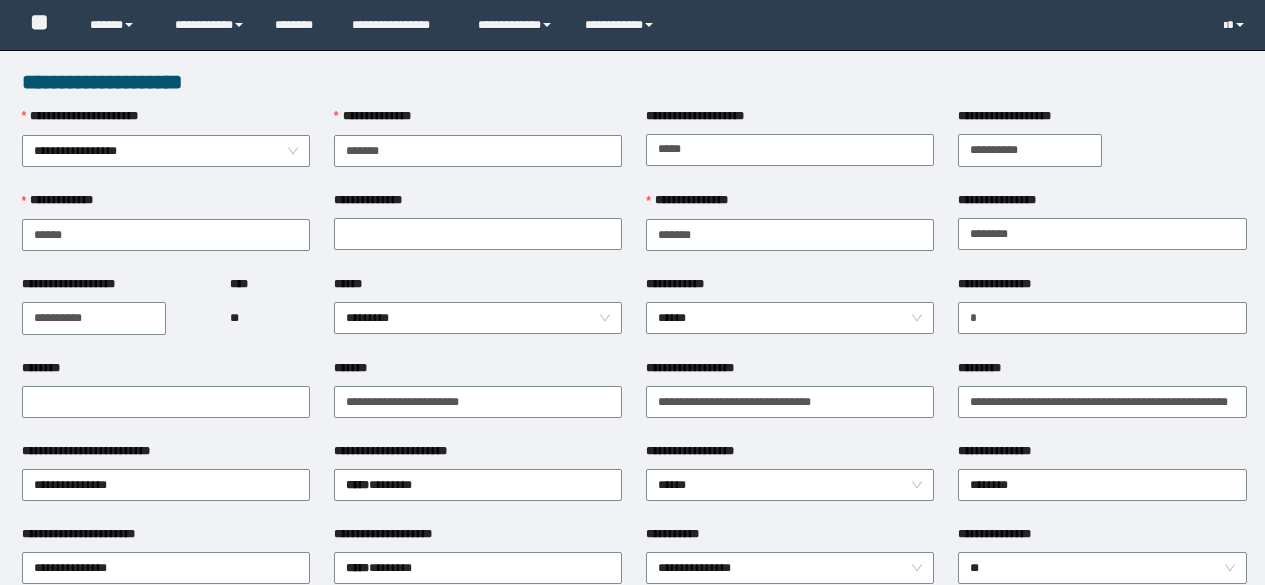 scroll, scrollTop: 0, scrollLeft: 0, axis: both 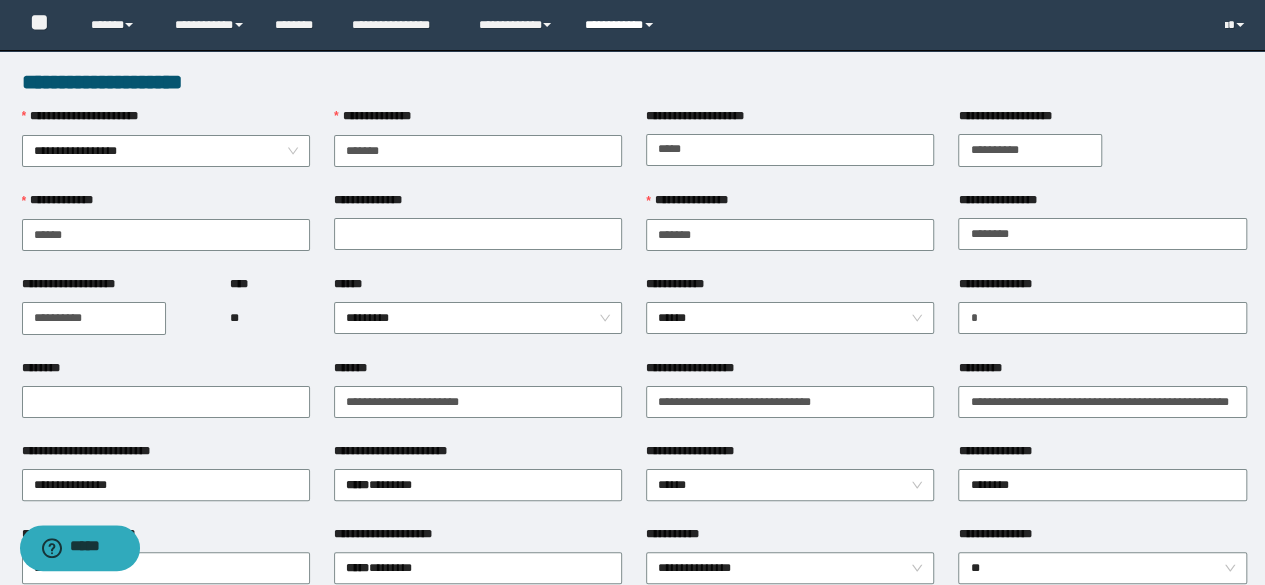 click on "**********" at bounding box center [622, 25] 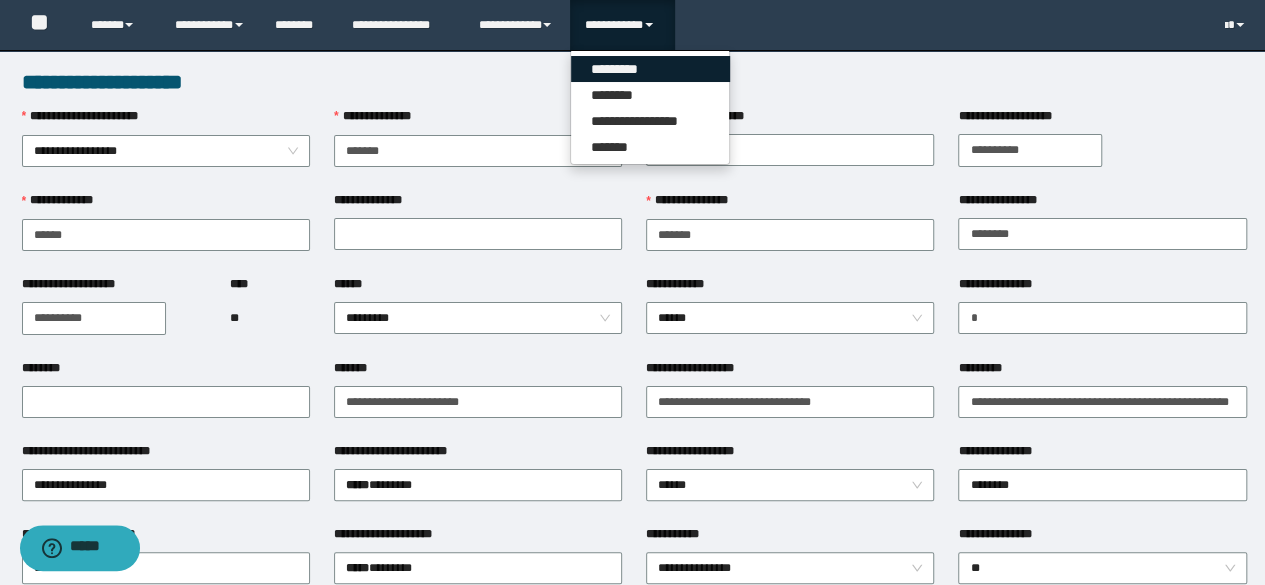 click on "*********" at bounding box center [650, 69] 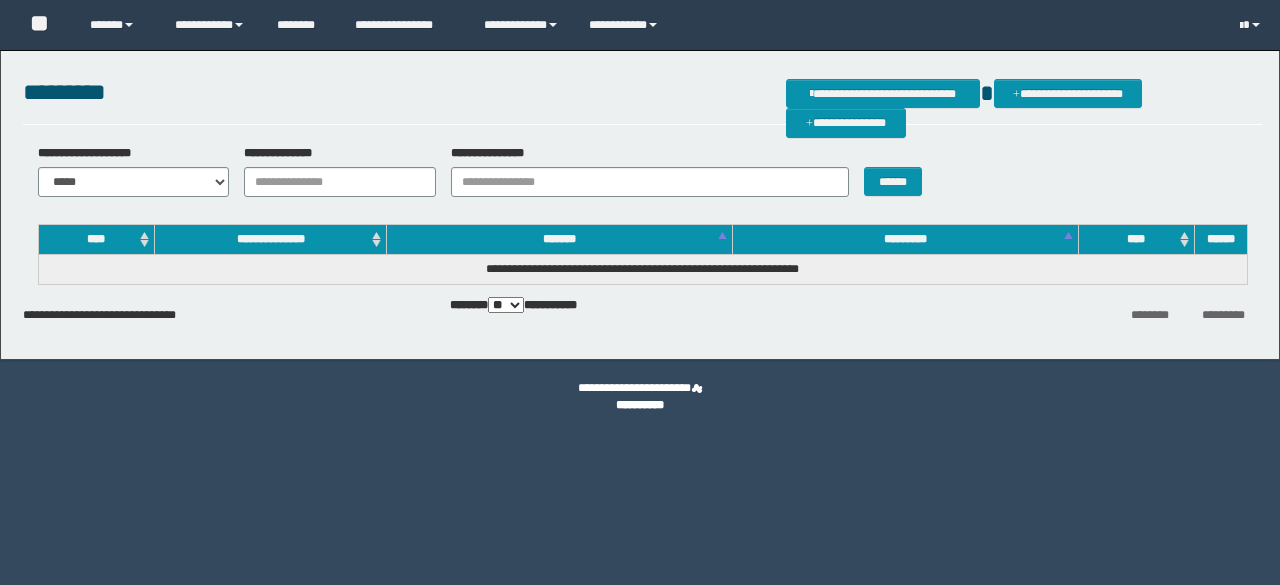 scroll, scrollTop: 0, scrollLeft: 0, axis: both 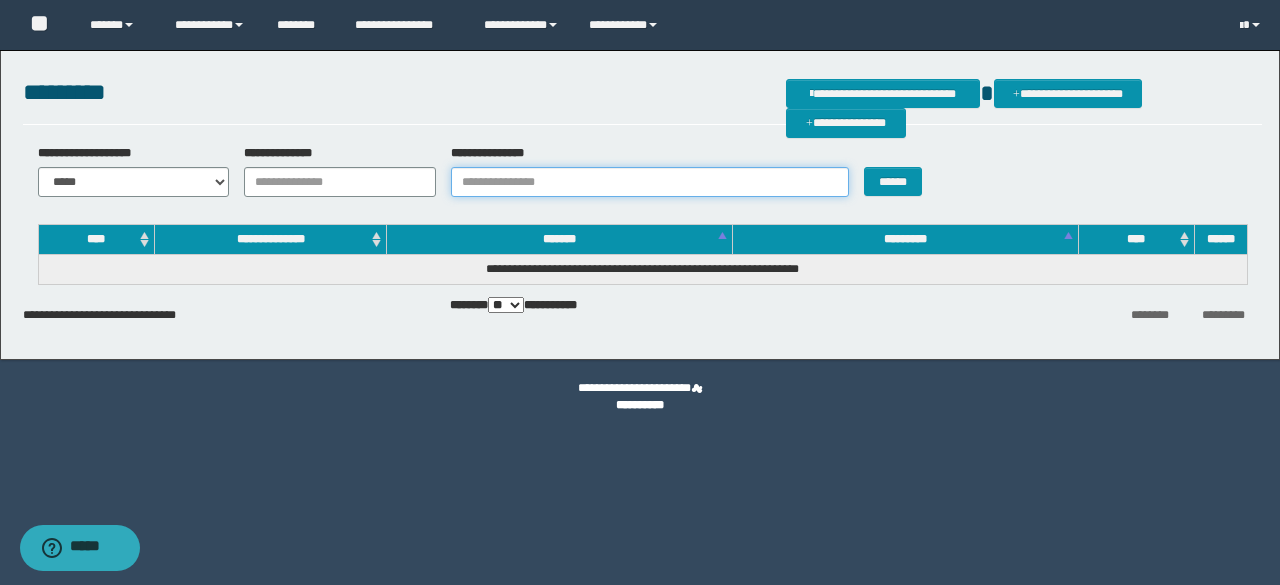 click on "**********" at bounding box center (650, 182) 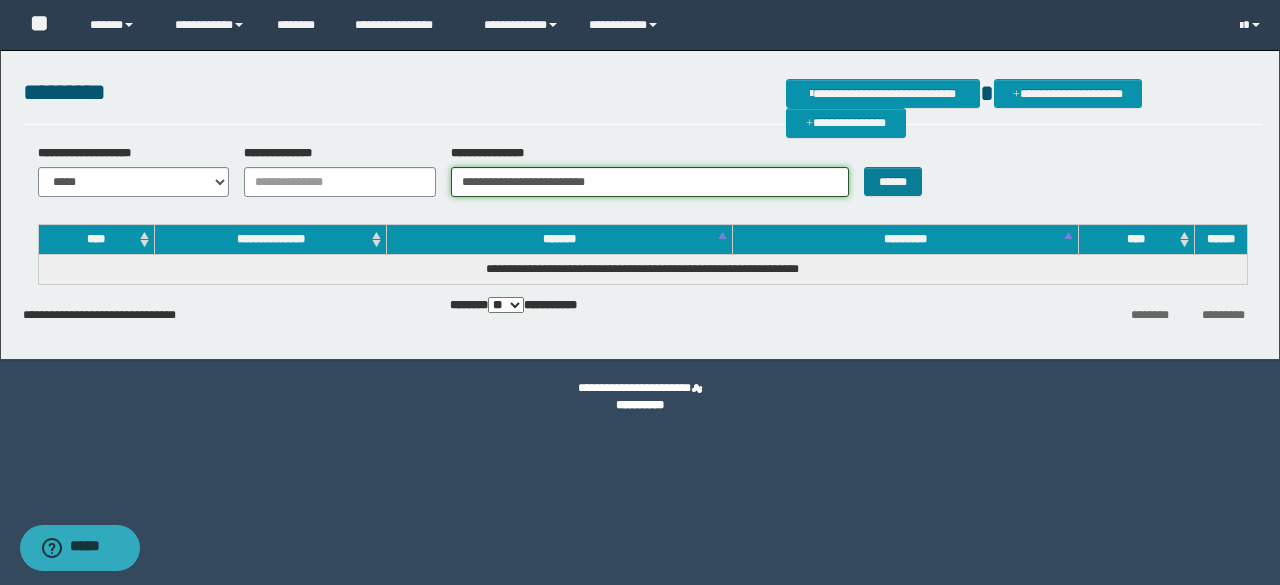 type on "**********" 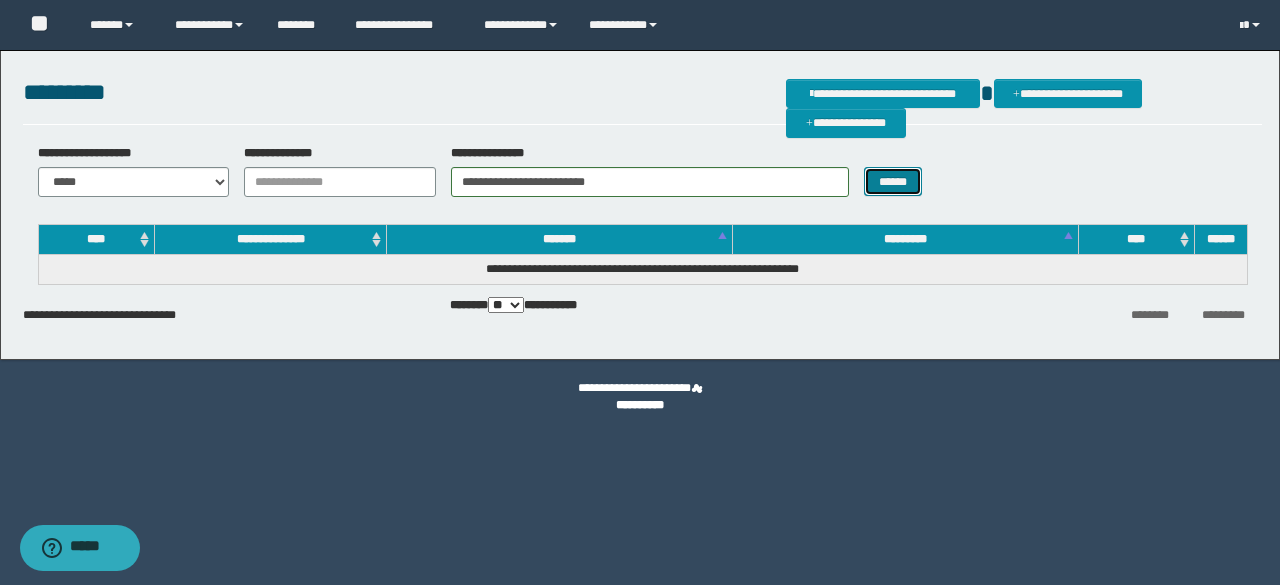 click on "******" at bounding box center (893, 181) 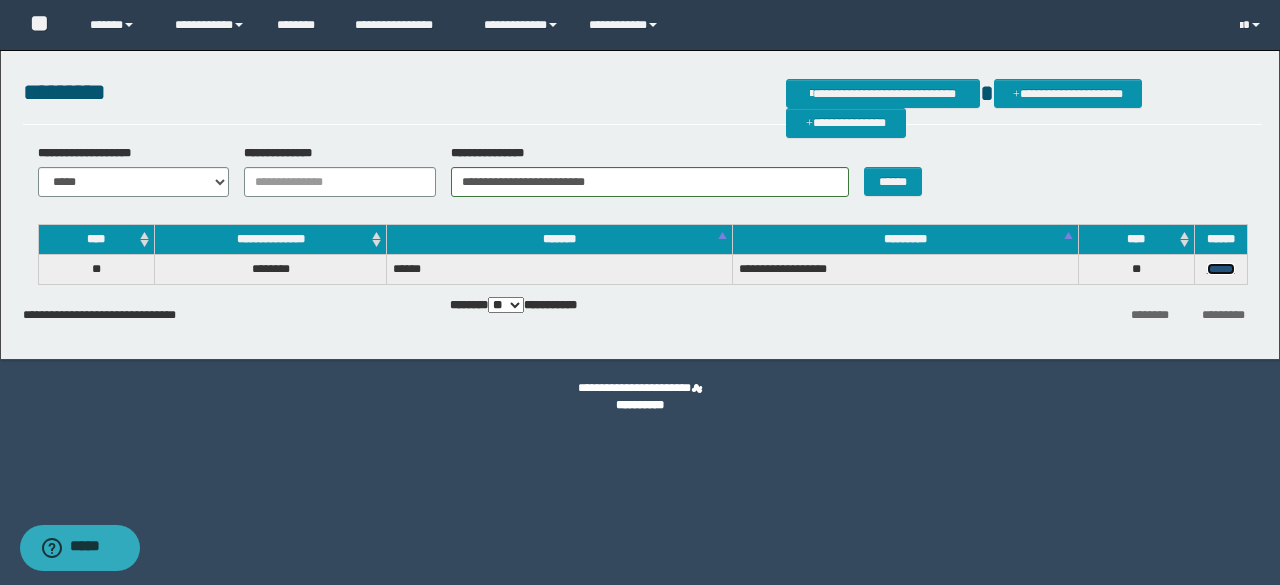 click on "******" at bounding box center (1221, 269) 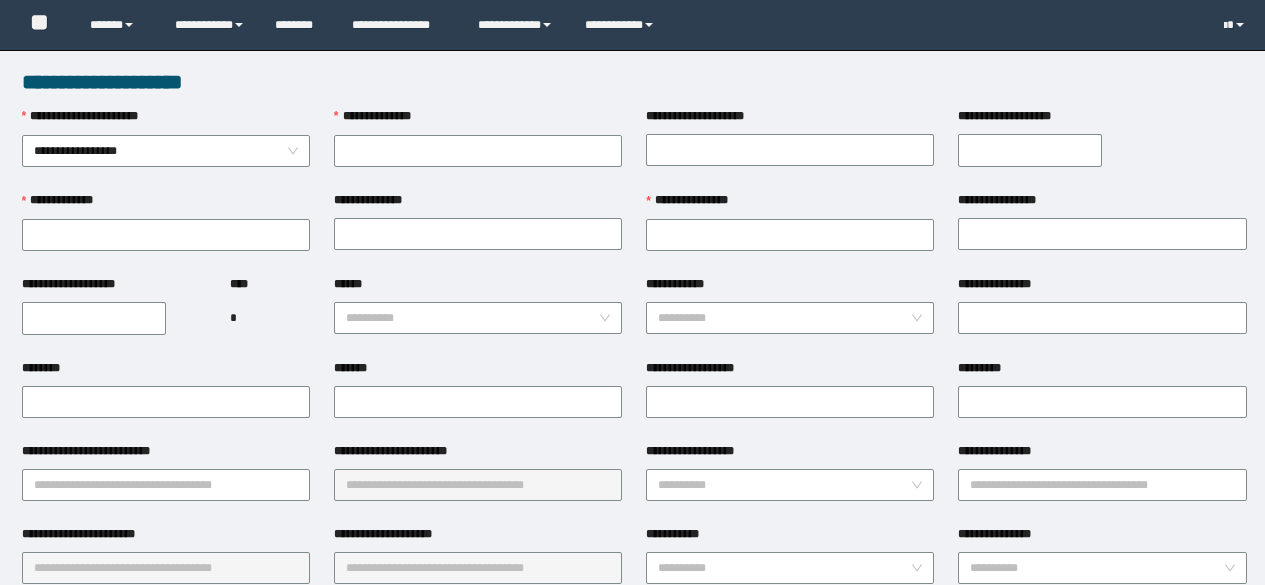 scroll, scrollTop: 0, scrollLeft: 0, axis: both 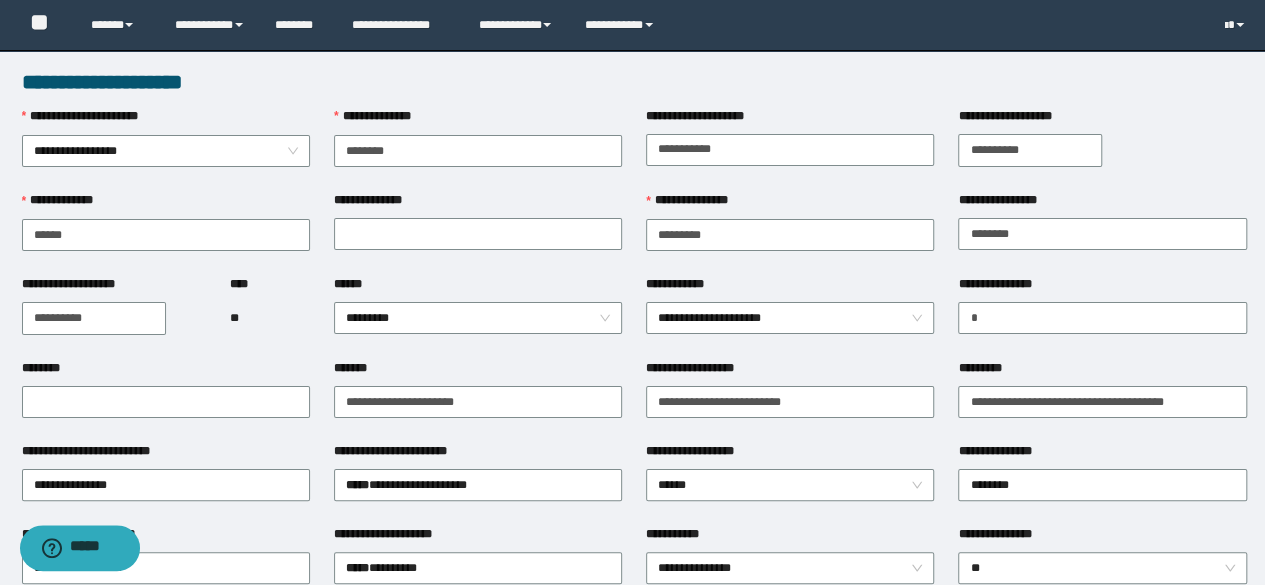 type on "********" 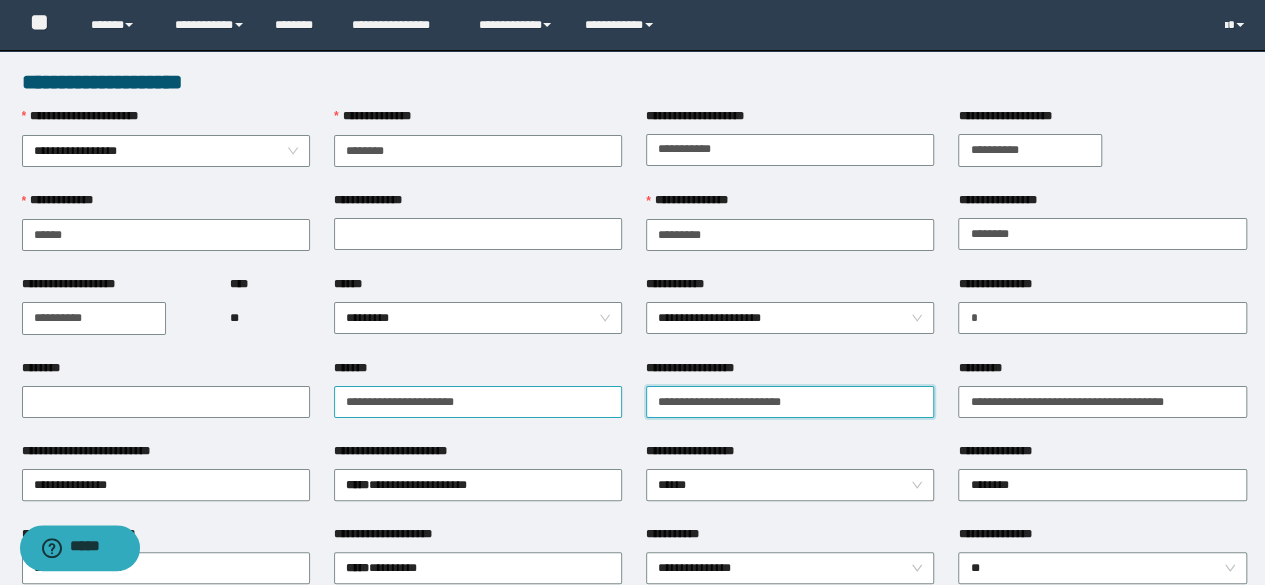 type on "**********" 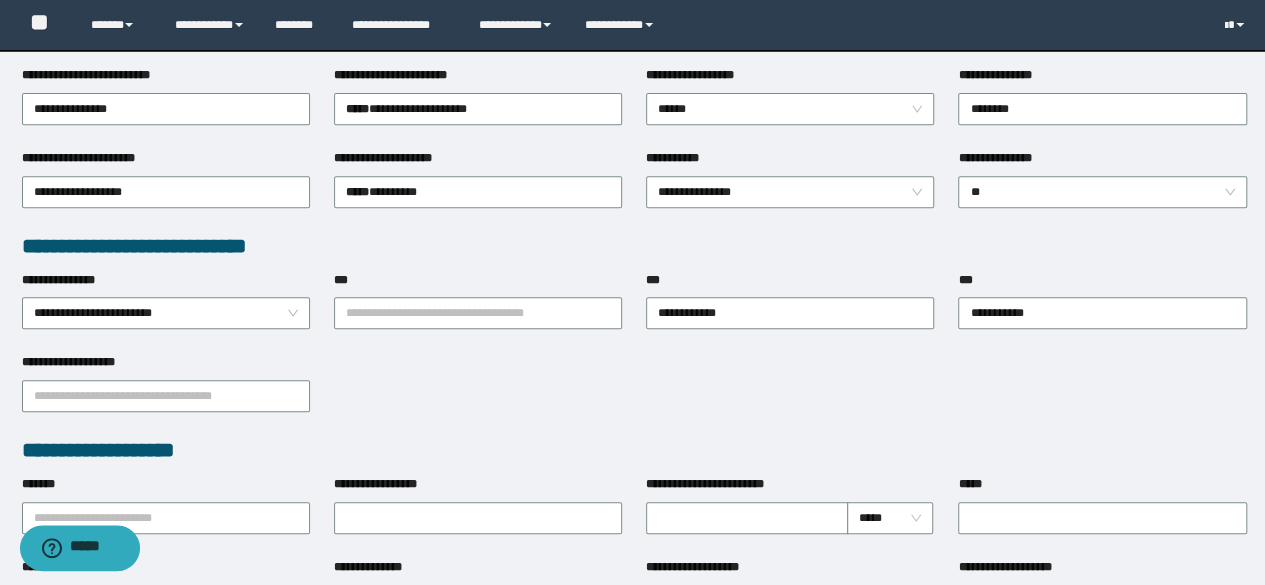 scroll, scrollTop: 500, scrollLeft: 0, axis: vertical 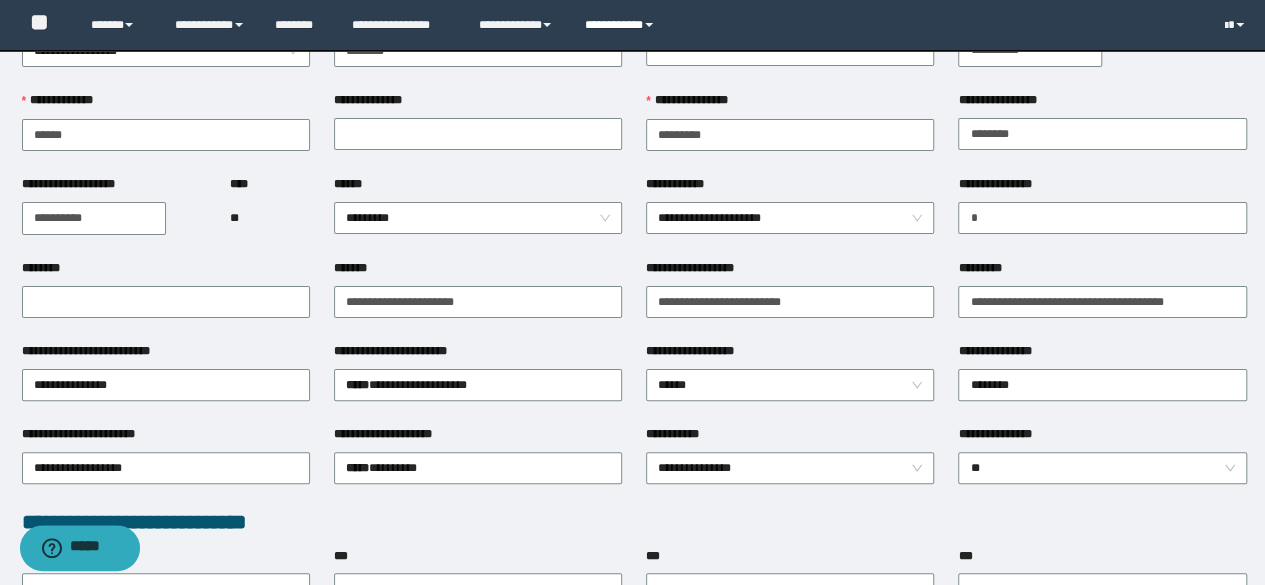 click on "**********" at bounding box center [622, 25] 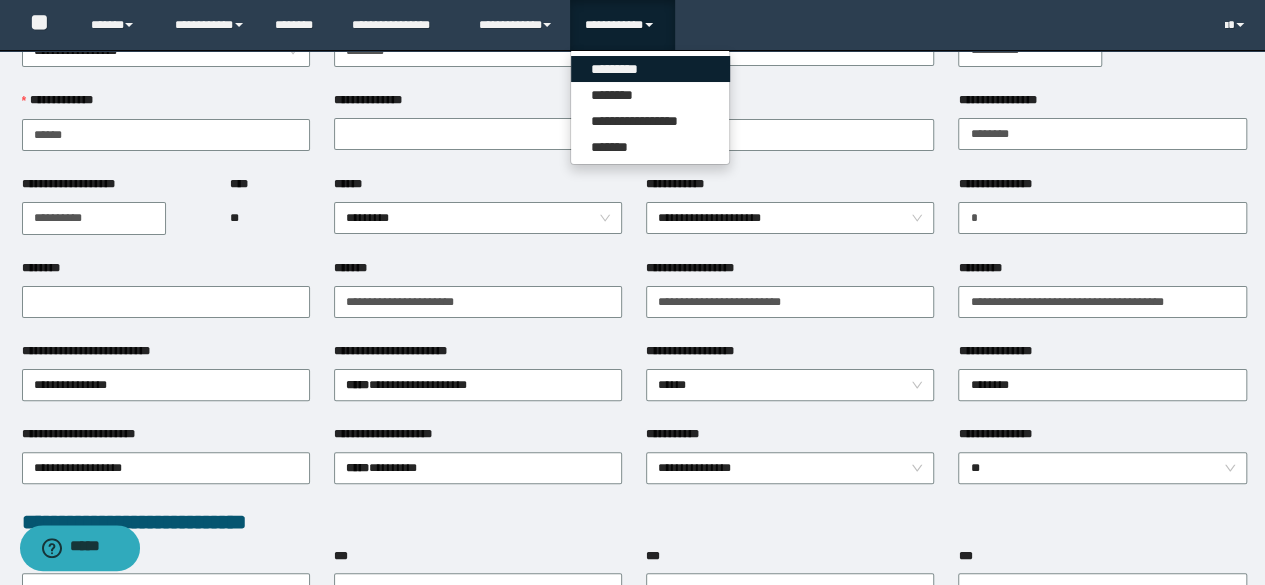 click on "*********" at bounding box center [650, 69] 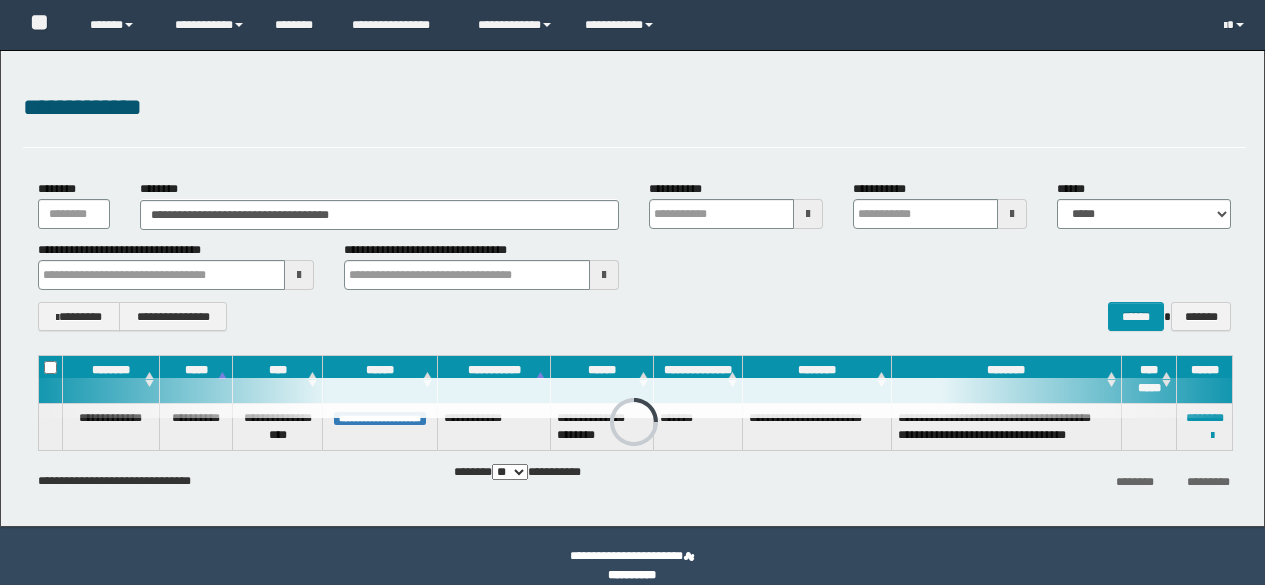scroll, scrollTop: 0, scrollLeft: 0, axis: both 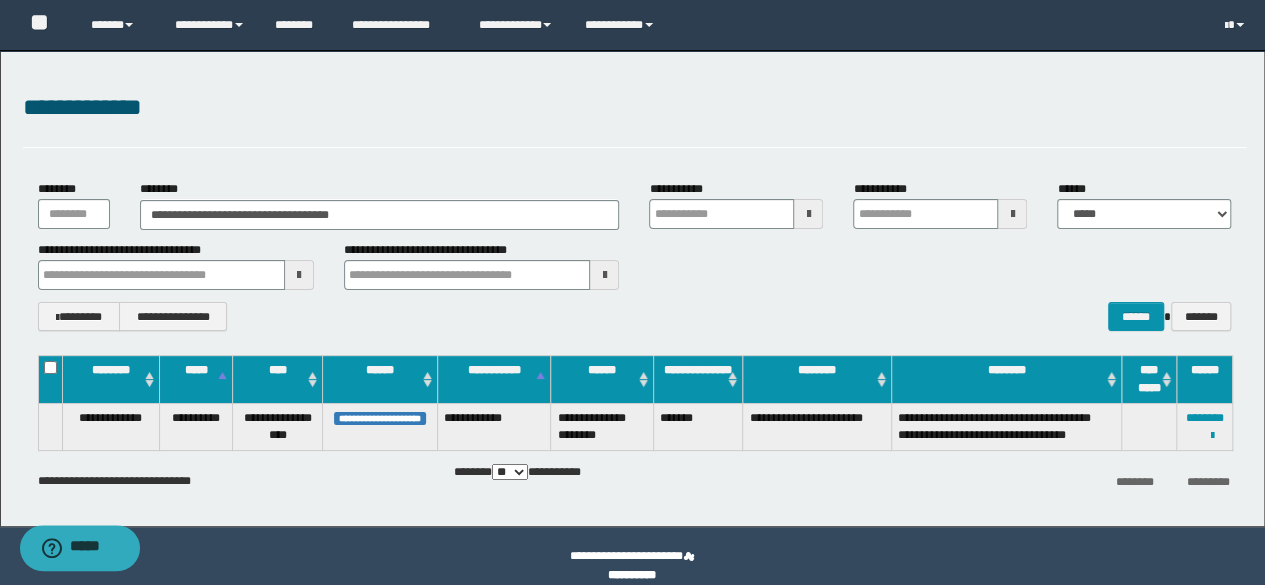 drag, startPoint x: 418, startPoint y: 206, endPoint x: 0, endPoint y: 157, distance: 420.8622 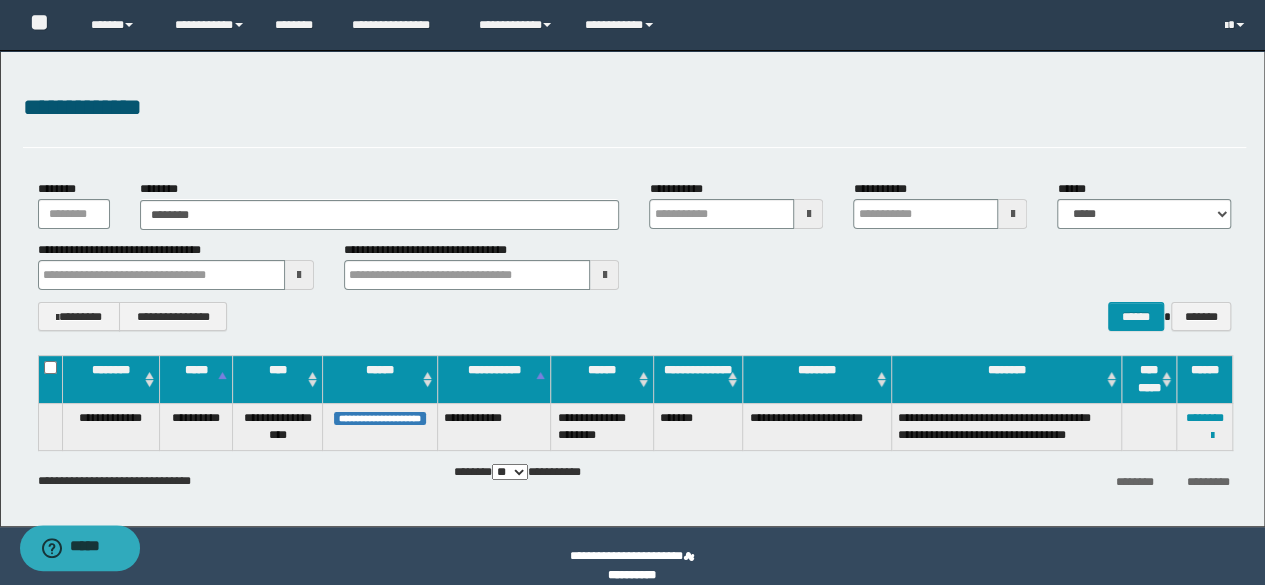 type on "********" 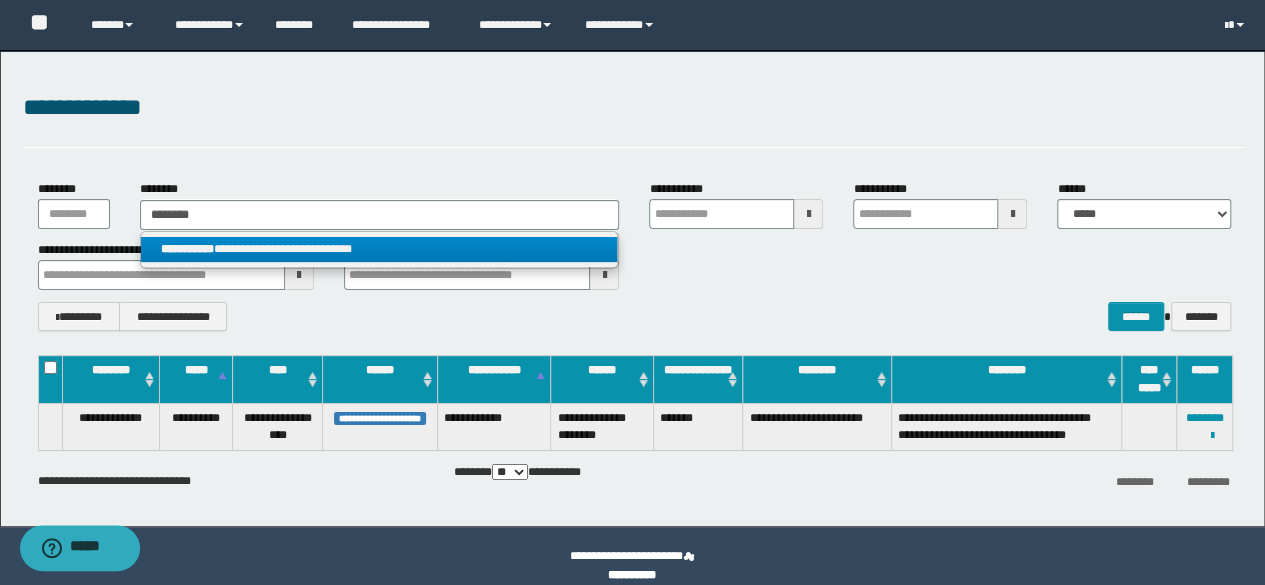 type on "********" 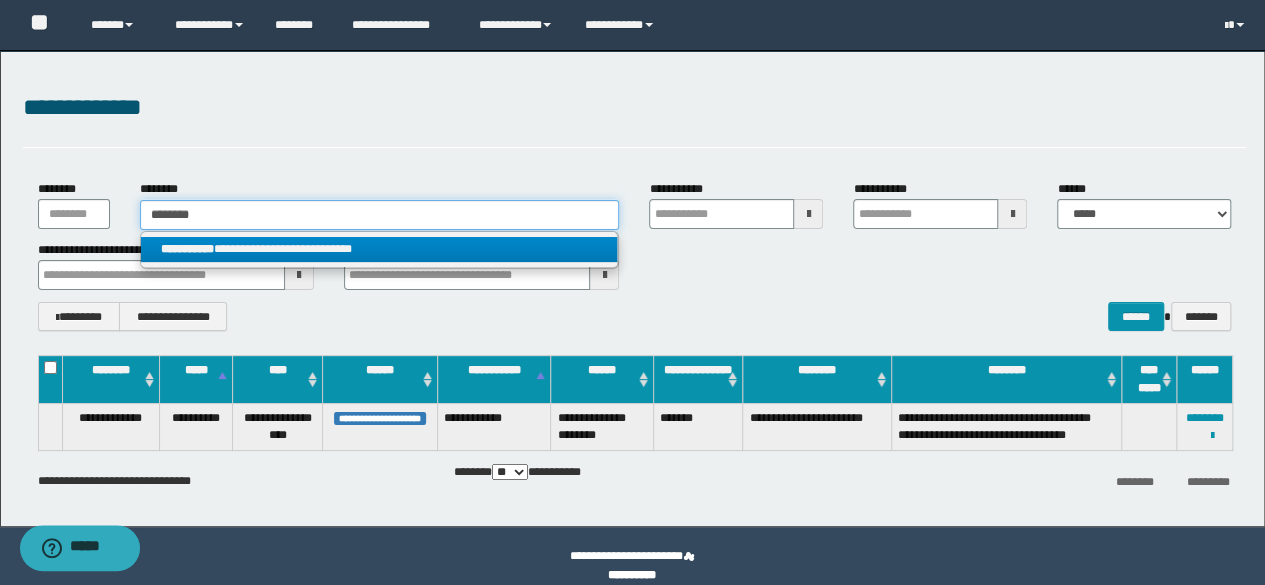 type 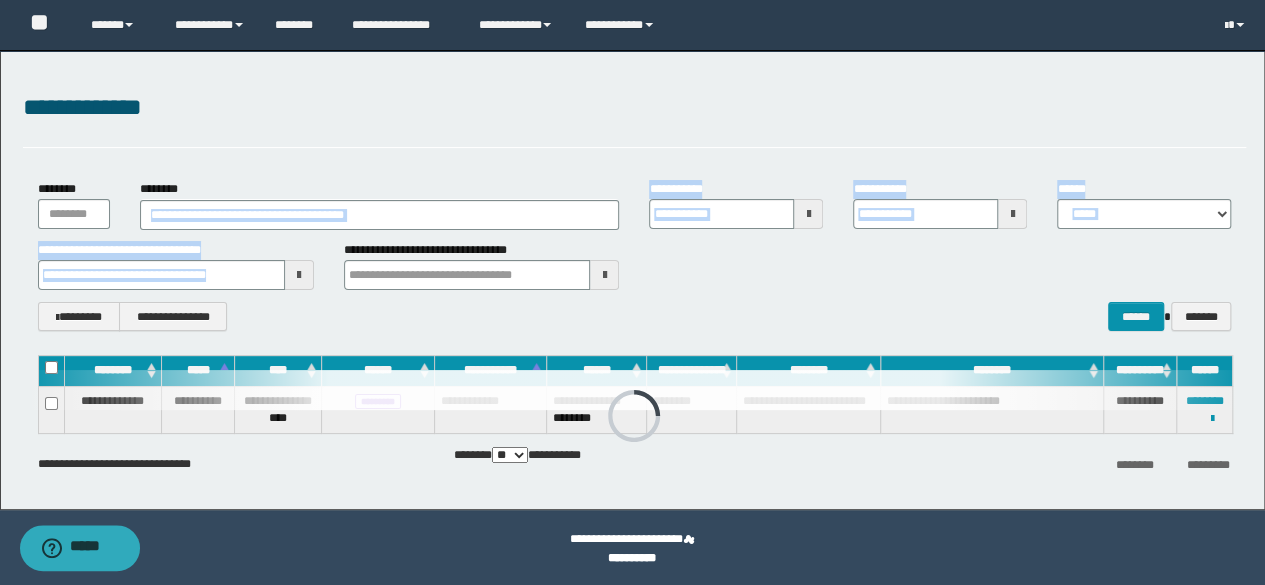 click on "**********" at bounding box center (635, 255) 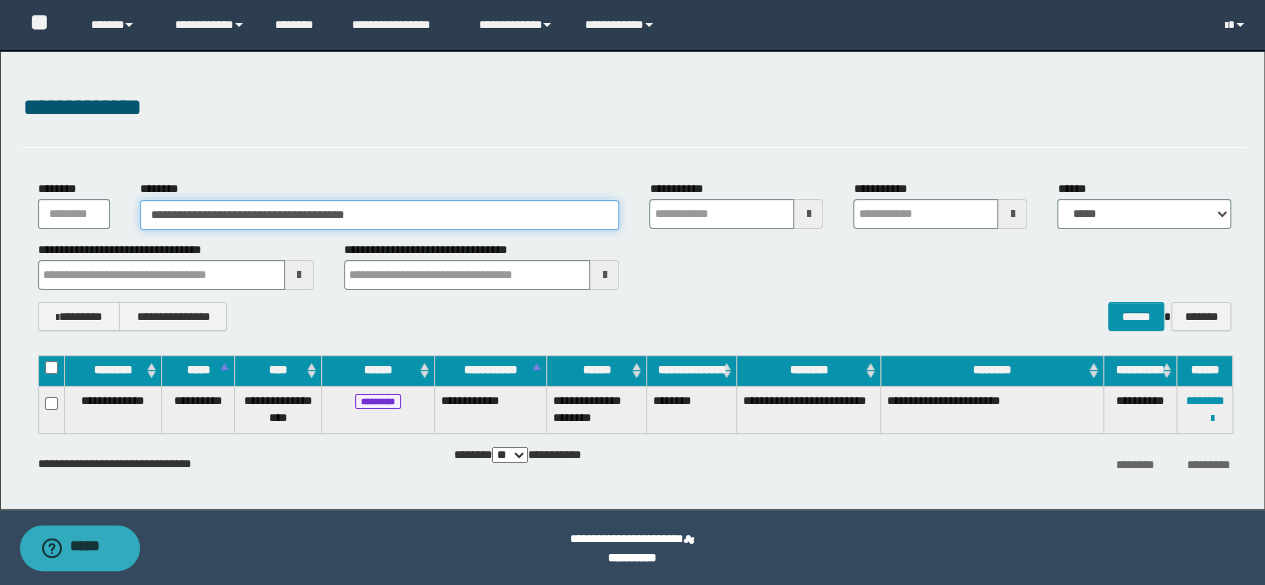 drag, startPoint x: 435, startPoint y: 225, endPoint x: 0, endPoint y: 167, distance: 438.84964 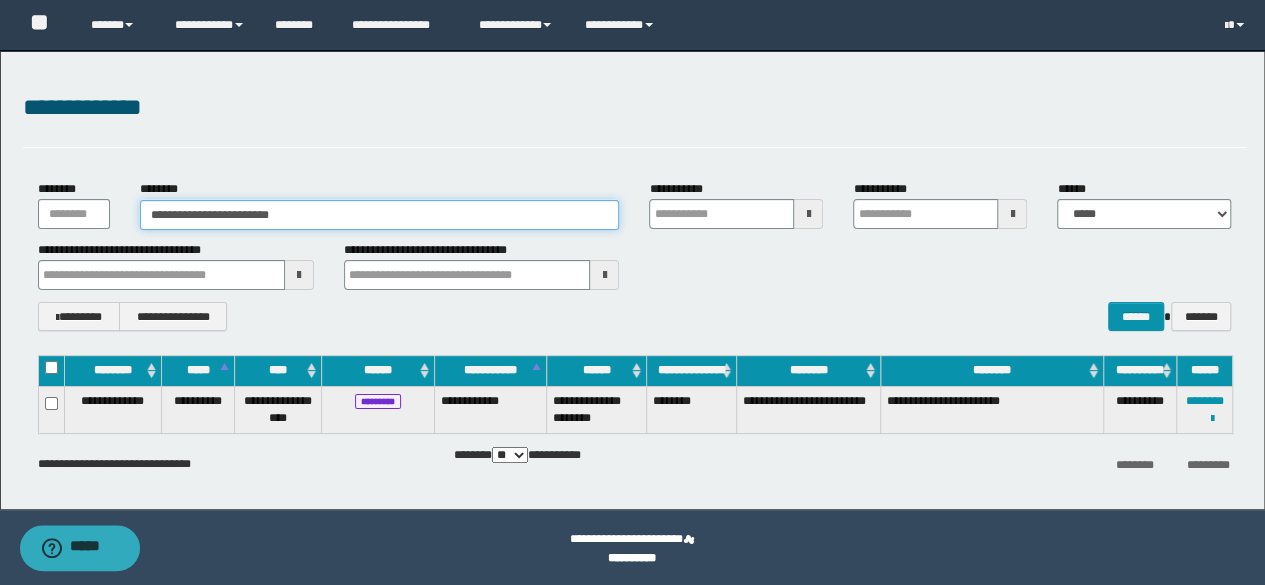 type on "**********" 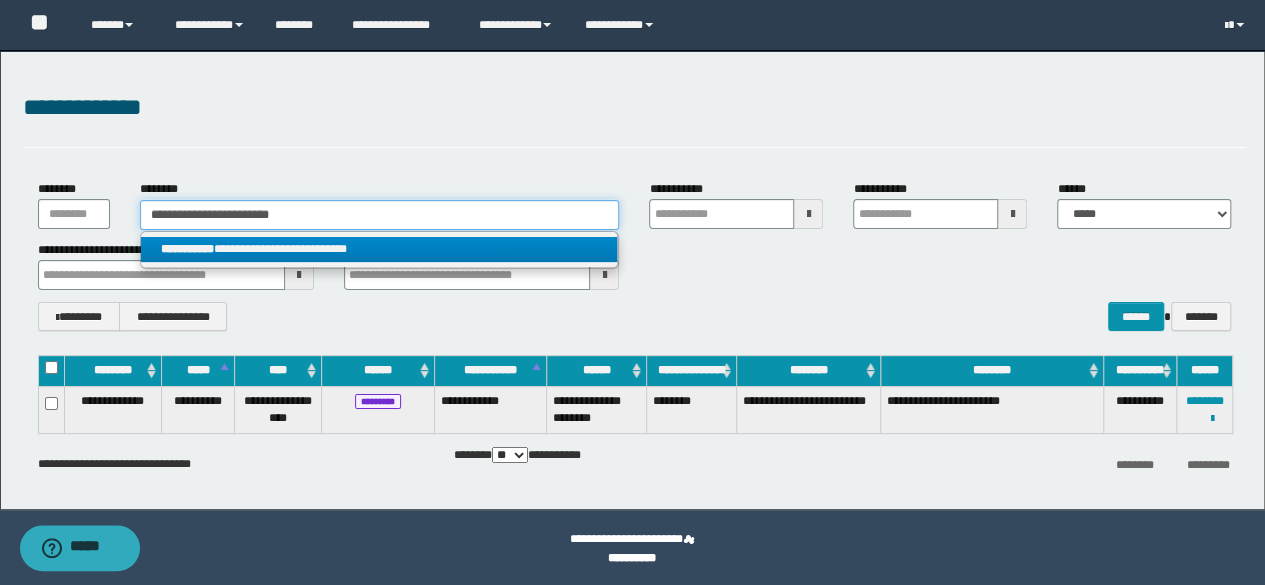 type on "**********" 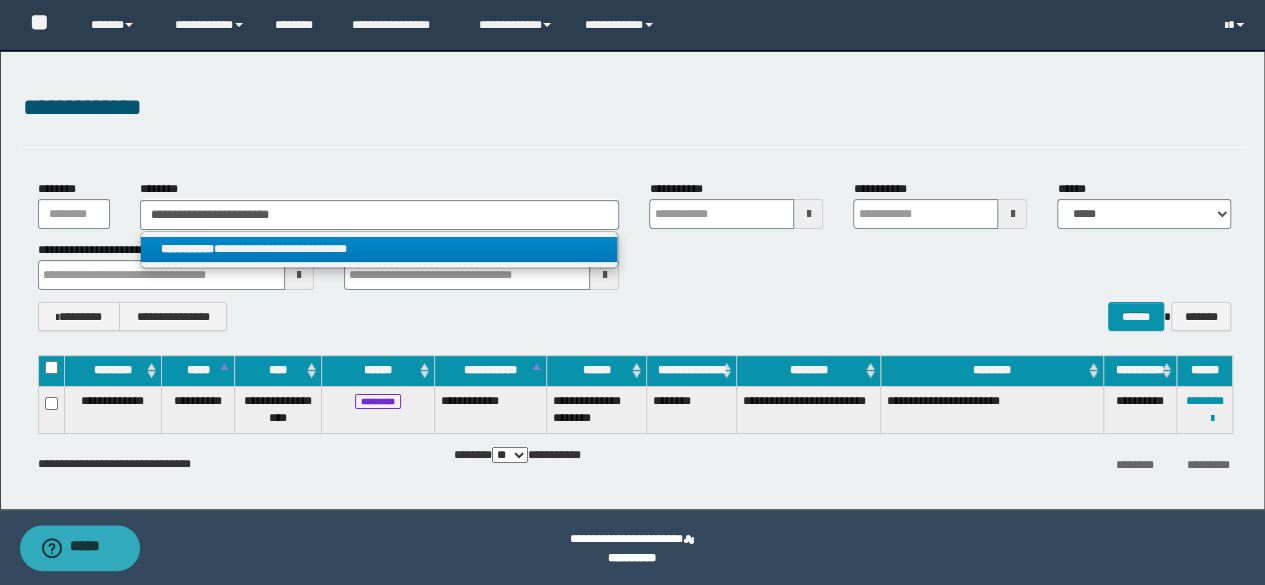 click on "**********" at bounding box center (379, 249) 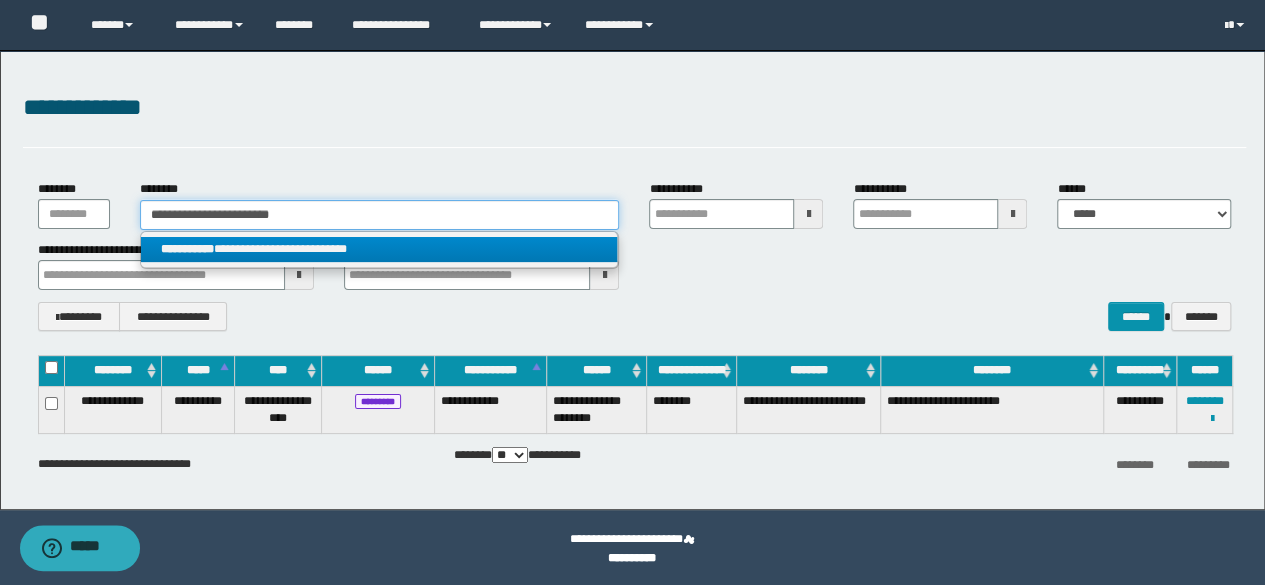 type 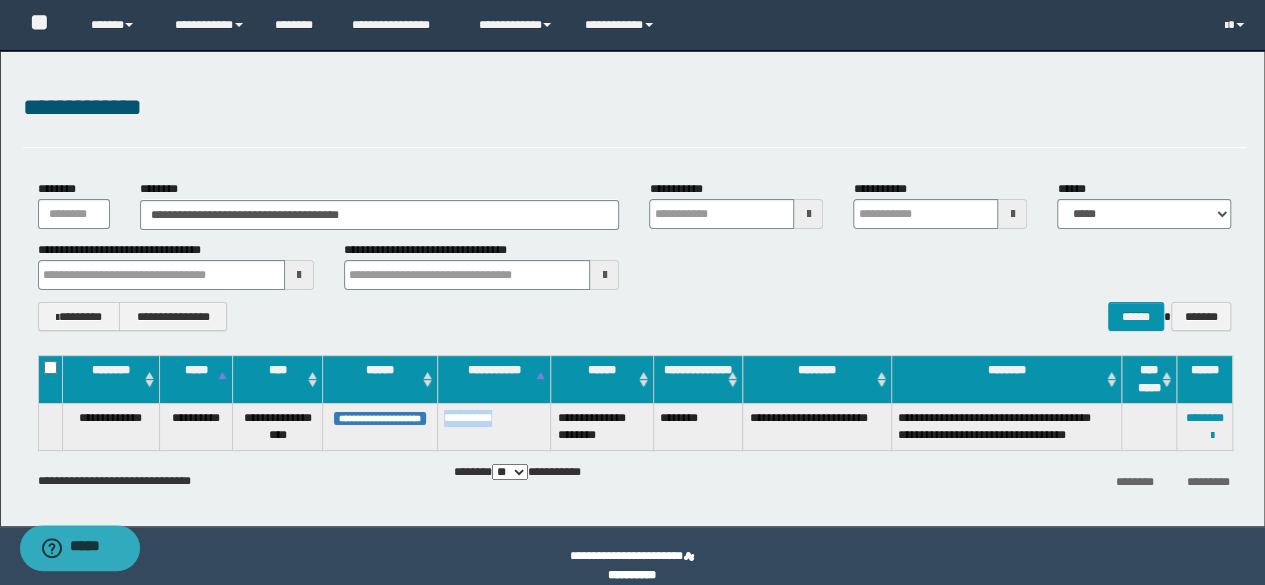 drag, startPoint x: 518, startPoint y: 424, endPoint x: 446, endPoint y: 423, distance: 72.00694 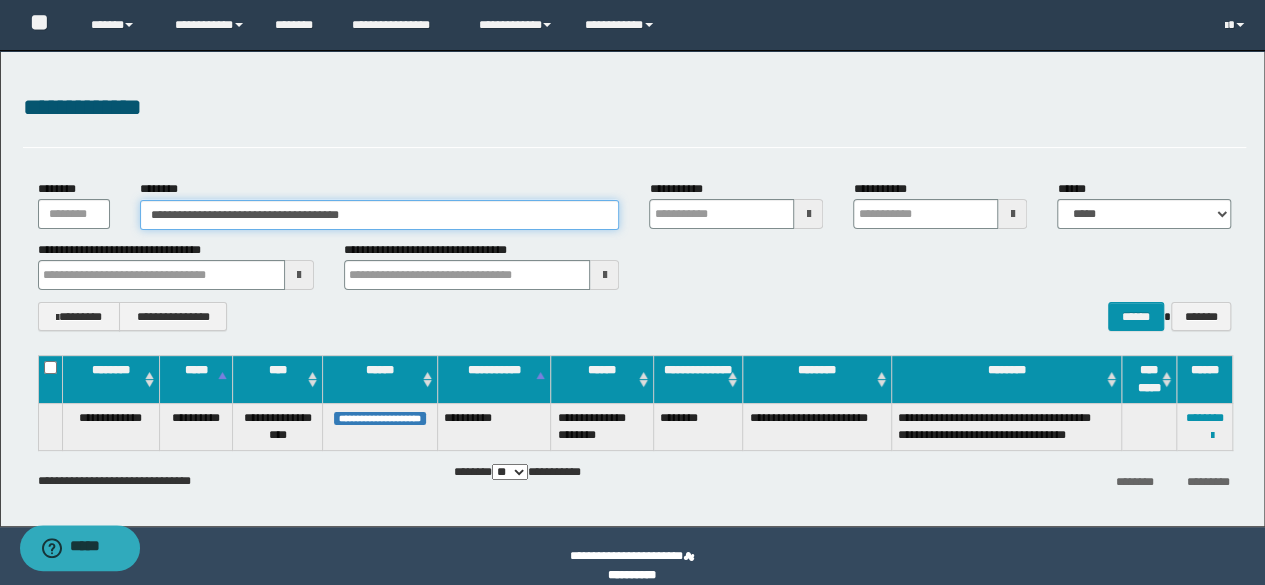 drag, startPoint x: 516, startPoint y: 224, endPoint x: 0, endPoint y: 191, distance: 517.05414 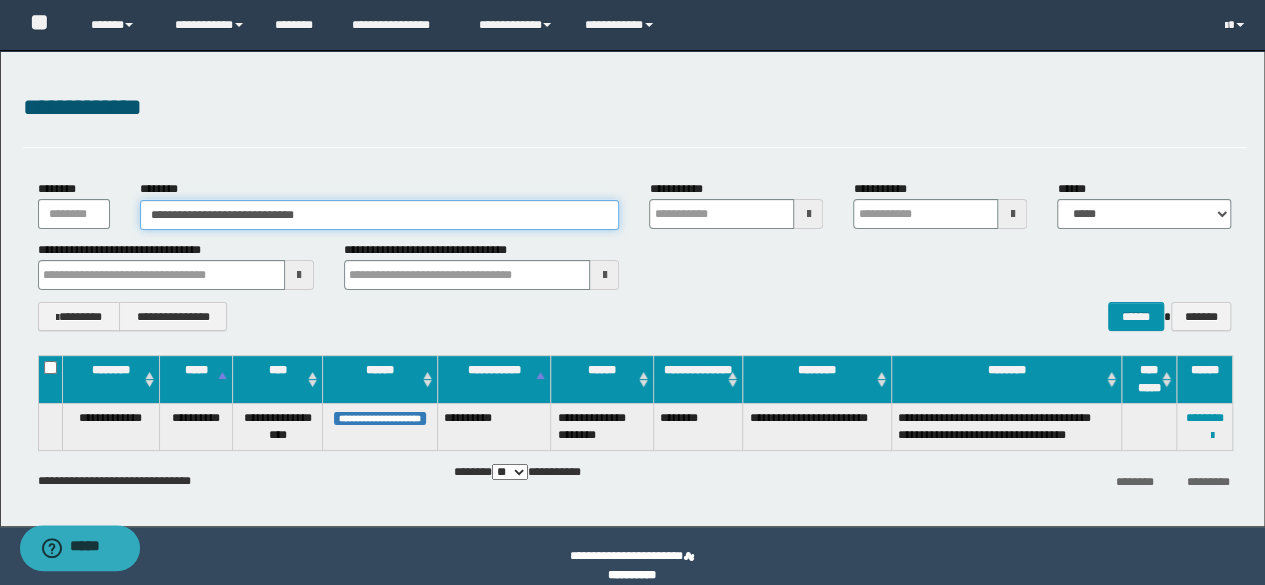 type on "**********" 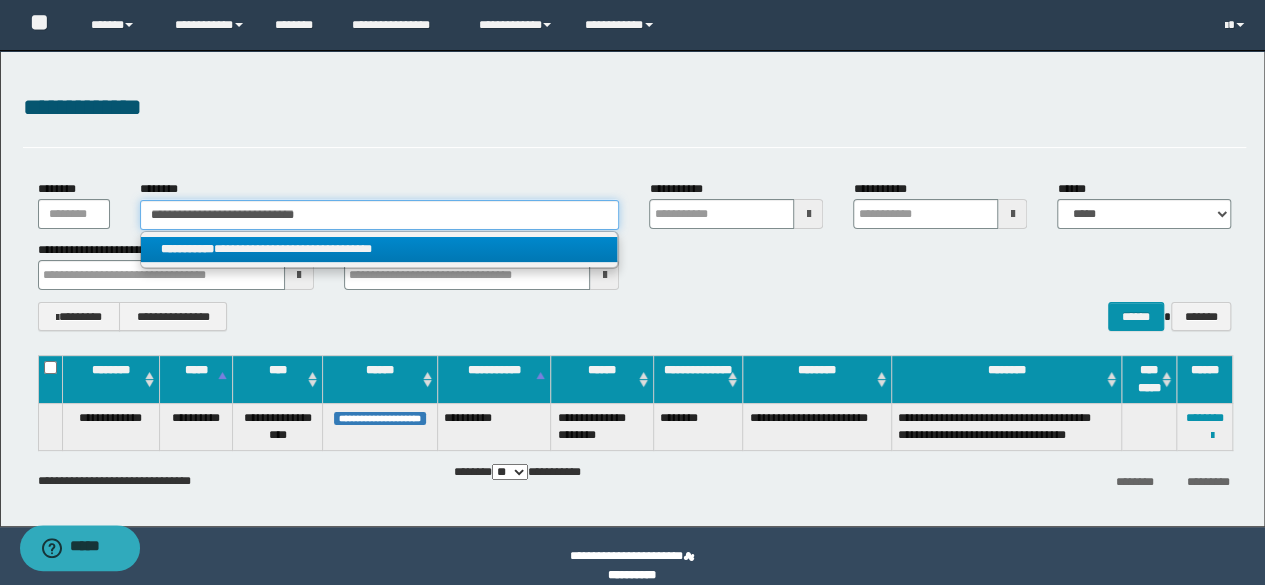 type on "**********" 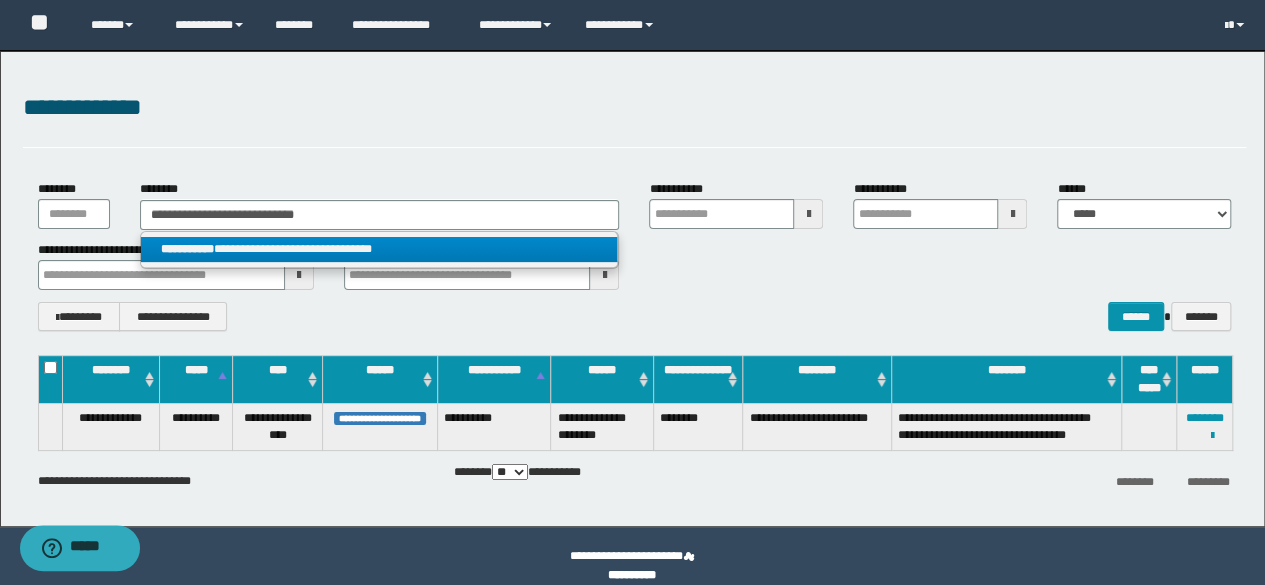 click on "**********" at bounding box center (379, 249) 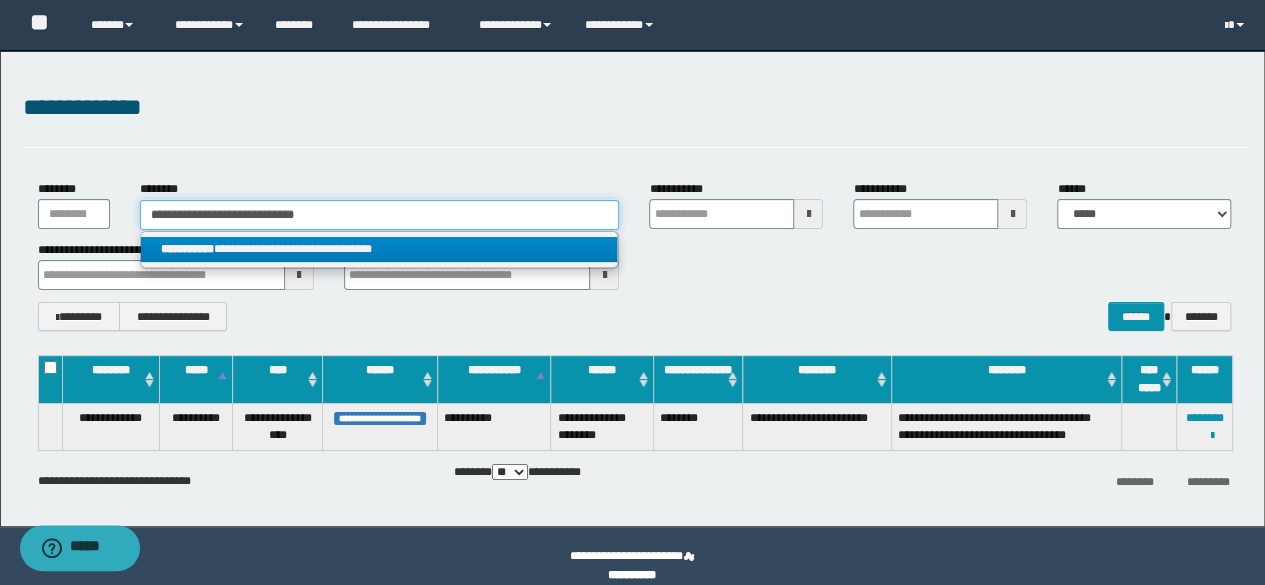 type 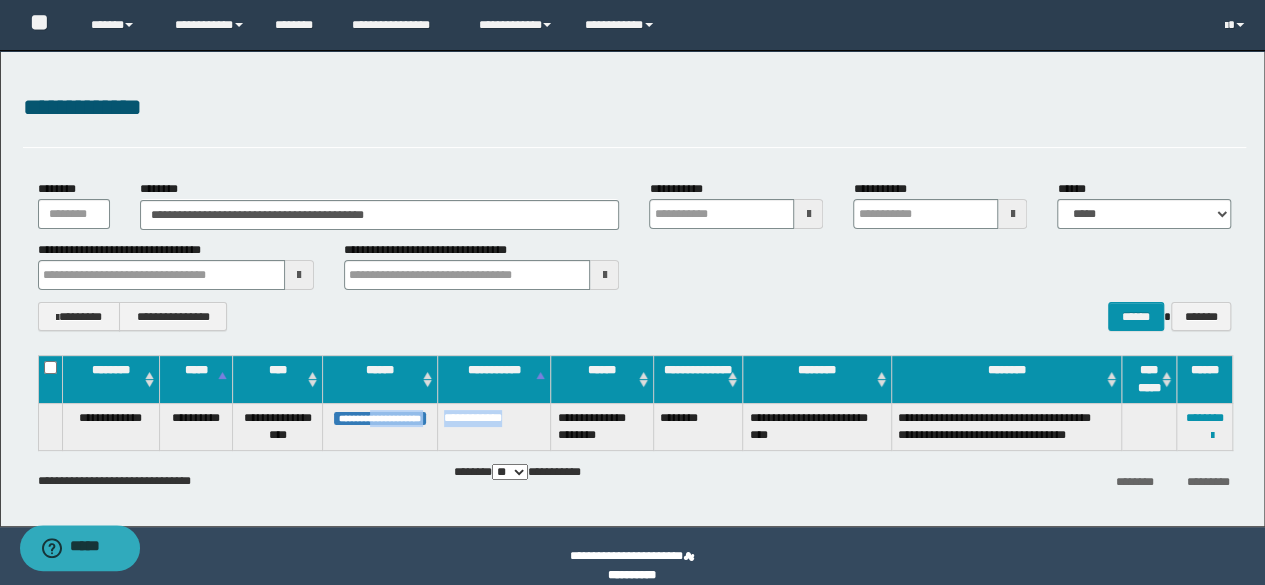drag, startPoint x: 534, startPoint y: 415, endPoint x: 371, endPoint y: 427, distance: 163.44112 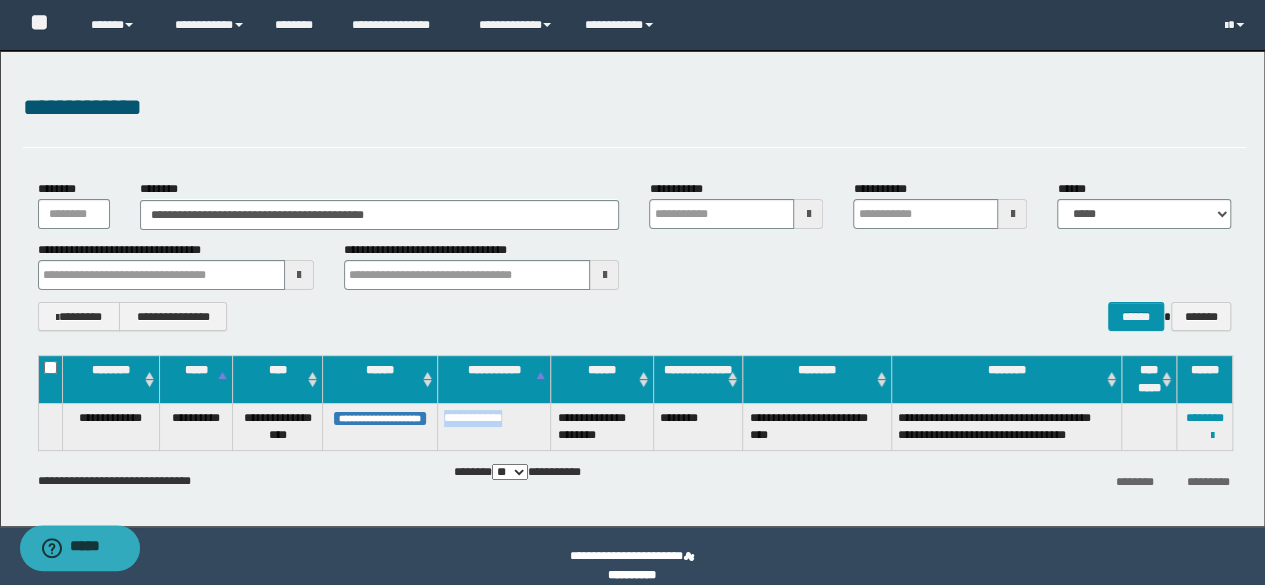 drag, startPoint x: 528, startPoint y: 426, endPoint x: 442, endPoint y: 433, distance: 86.28442 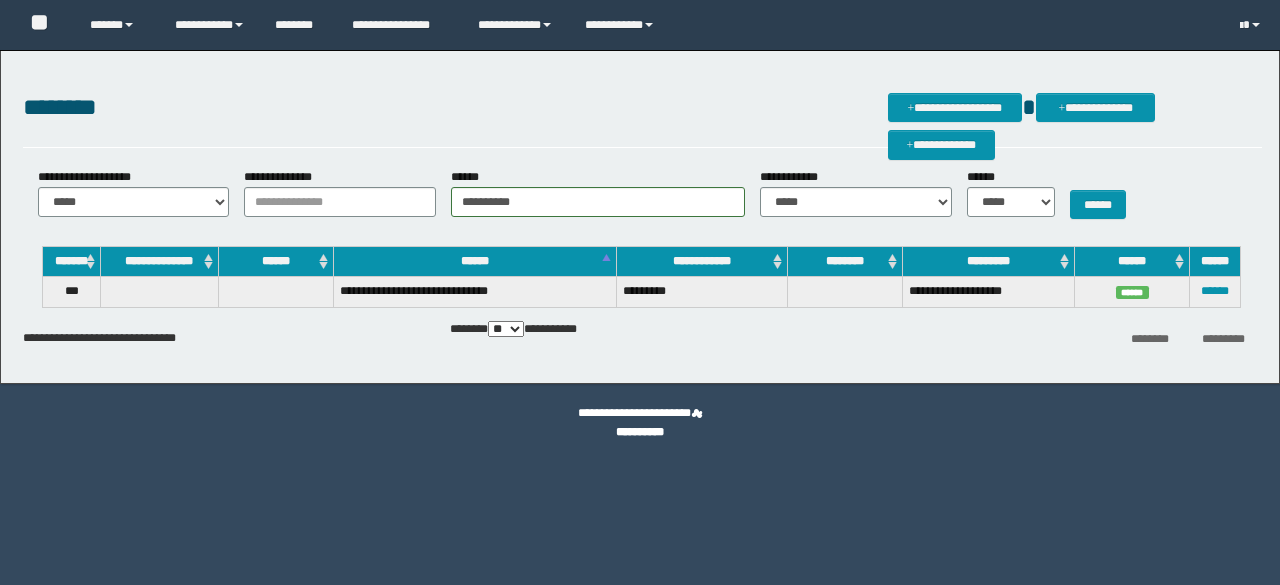 scroll, scrollTop: 0, scrollLeft: 0, axis: both 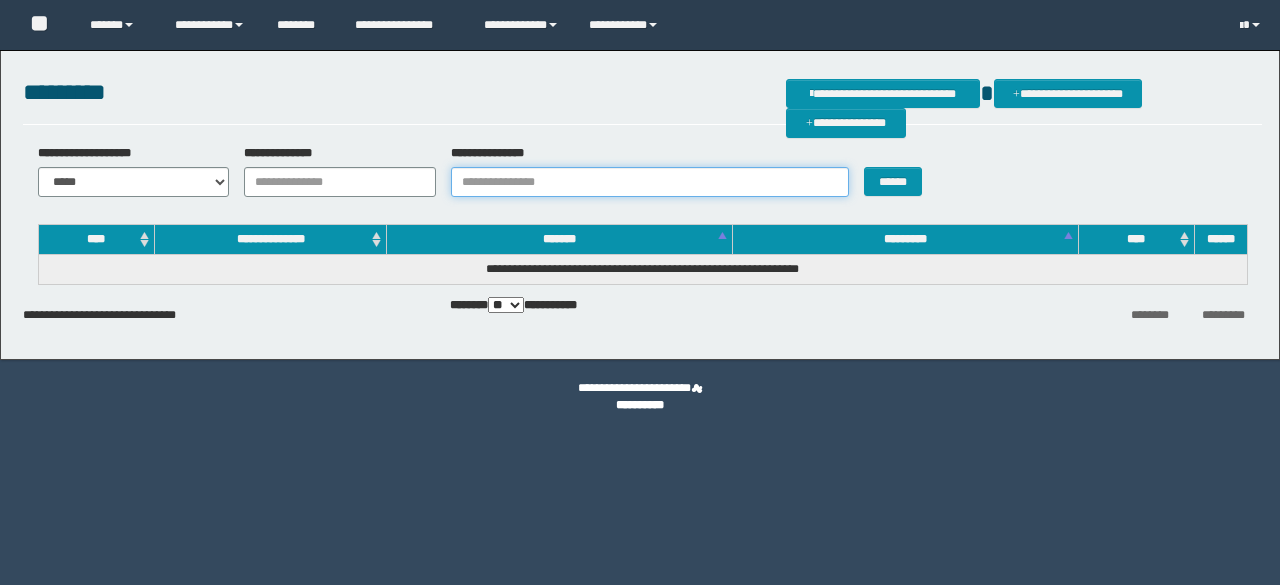 click on "**********" at bounding box center [650, 182] 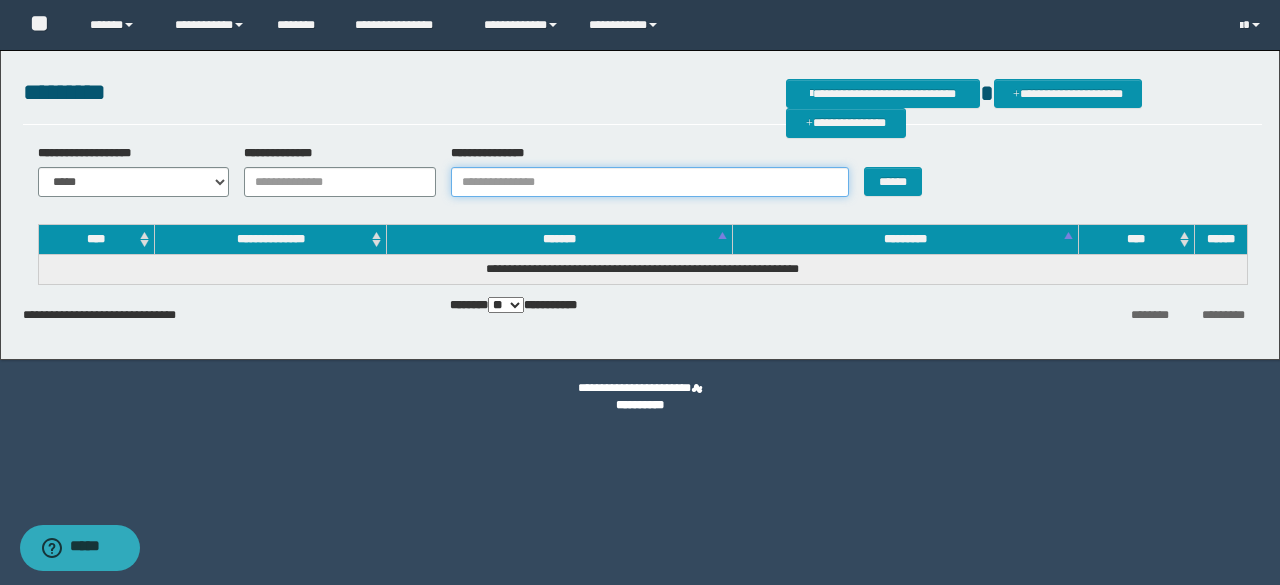 paste on "**********" 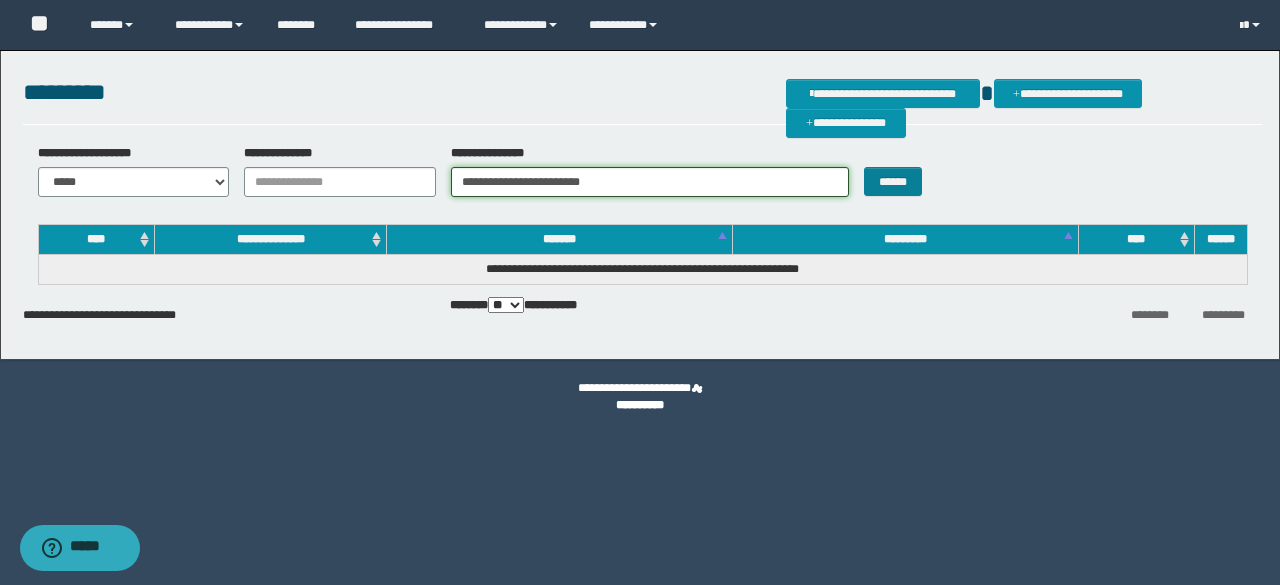 type on "**********" 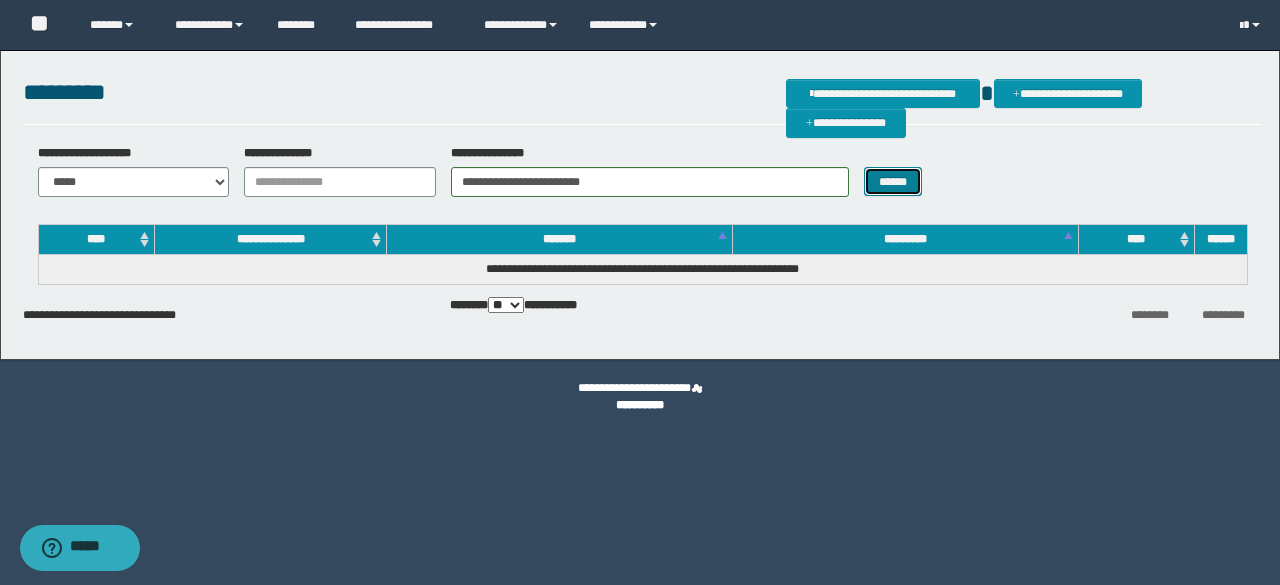 click on "******" at bounding box center [893, 181] 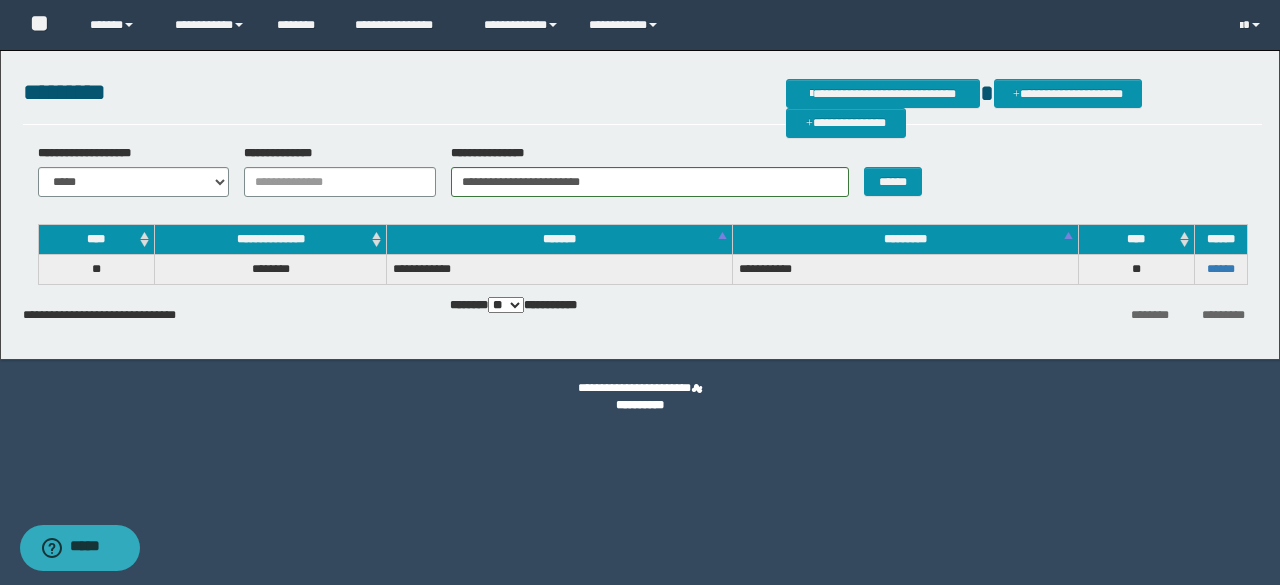 click on "******" at bounding box center [1220, 270] 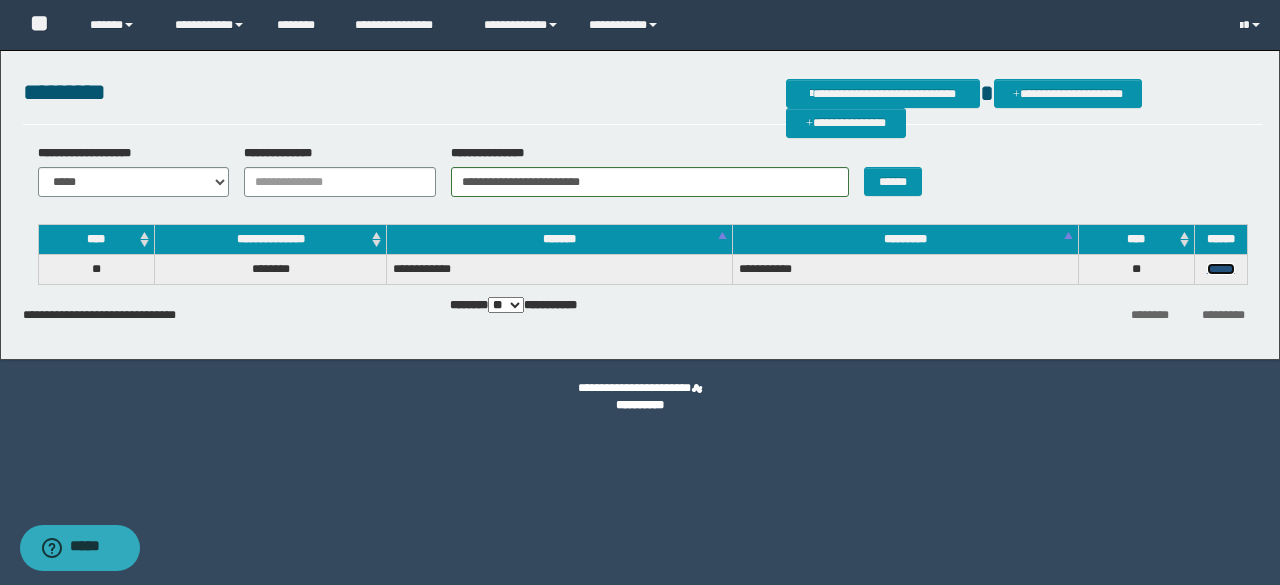 click on "******" at bounding box center [1221, 269] 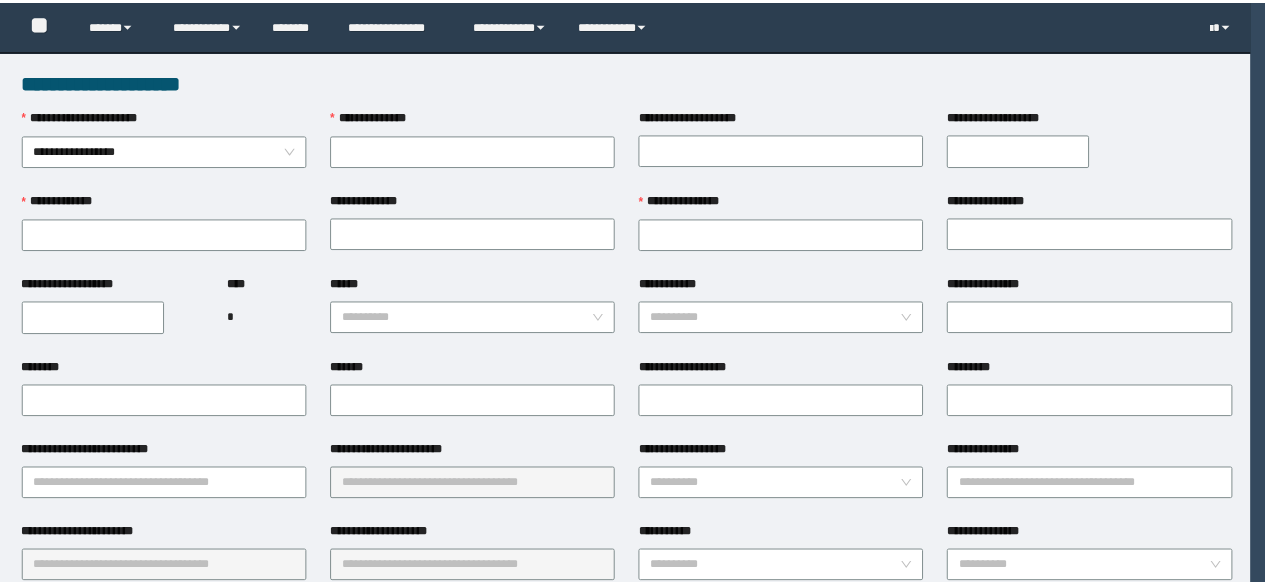 scroll, scrollTop: 0, scrollLeft: 0, axis: both 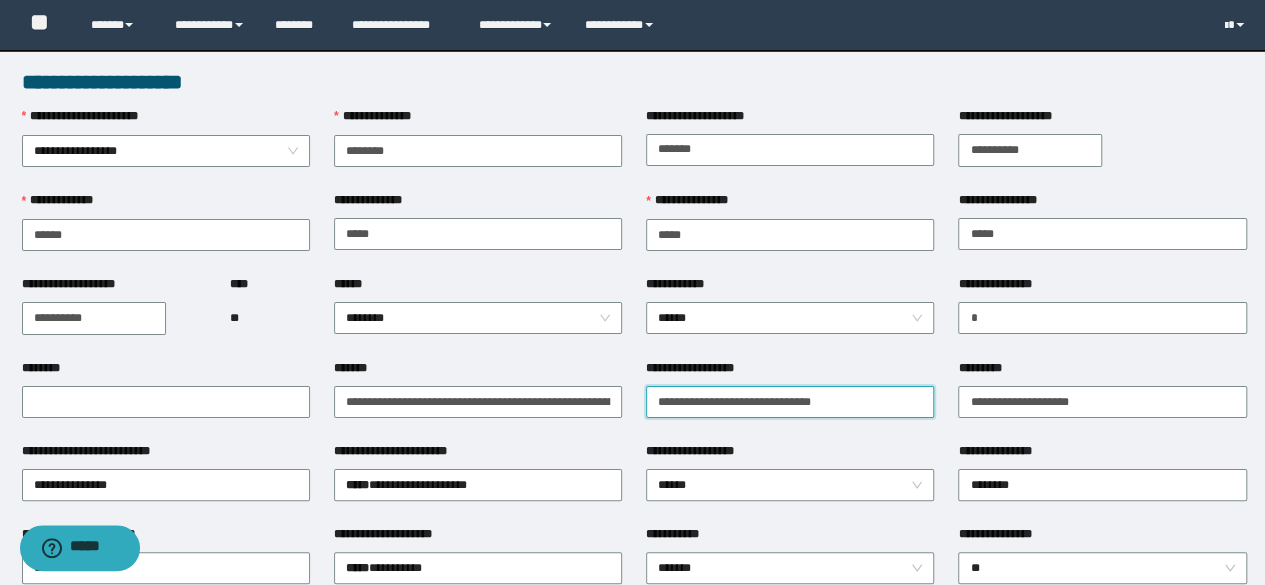 drag, startPoint x: 877, startPoint y: 396, endPoint x: 313, endPoint y: 372, distance: 564.51044 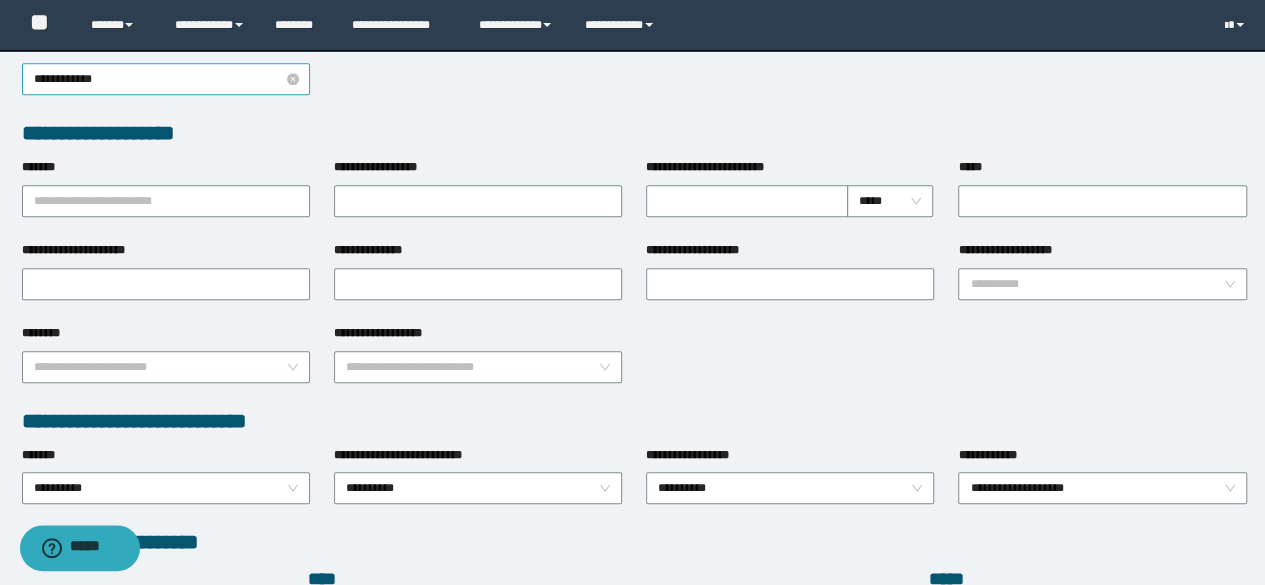 scroll, scrollTop: 800, scrollLeft: 0, axis: vertical 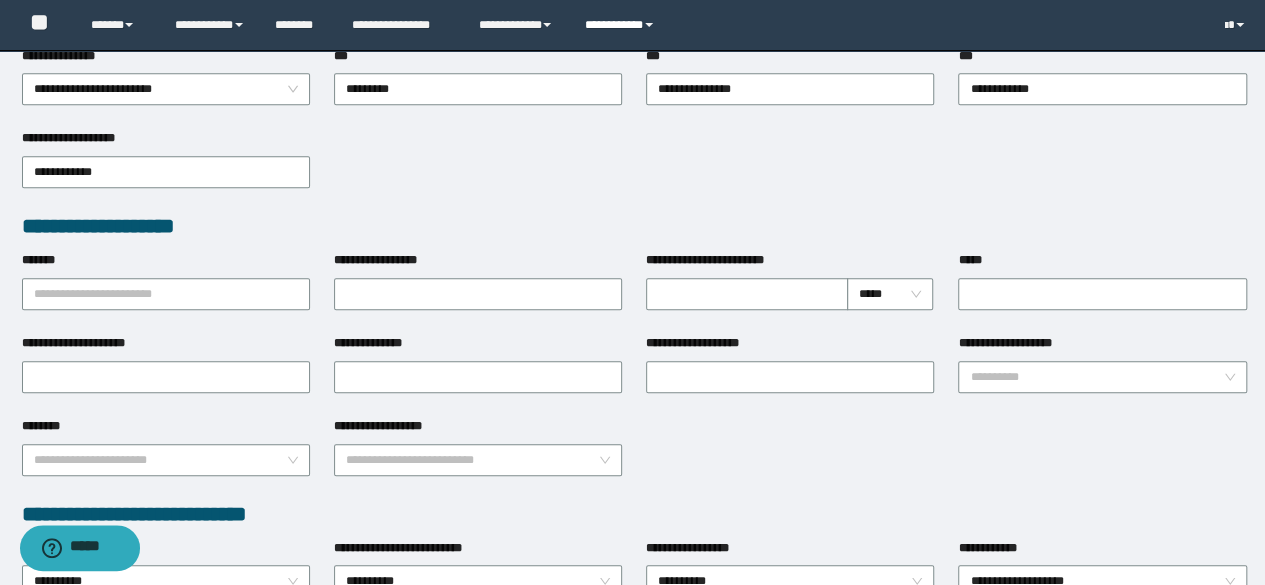 click on "**********" at bounding box center [622, 25] 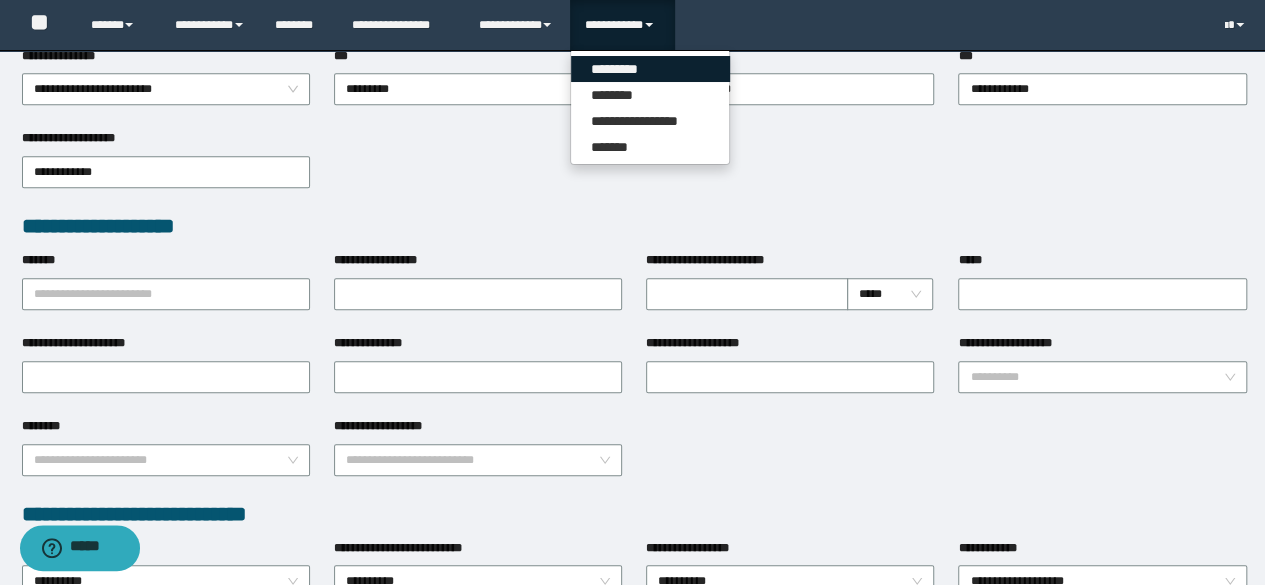 click on "*********" at bounding box center (650, 69) 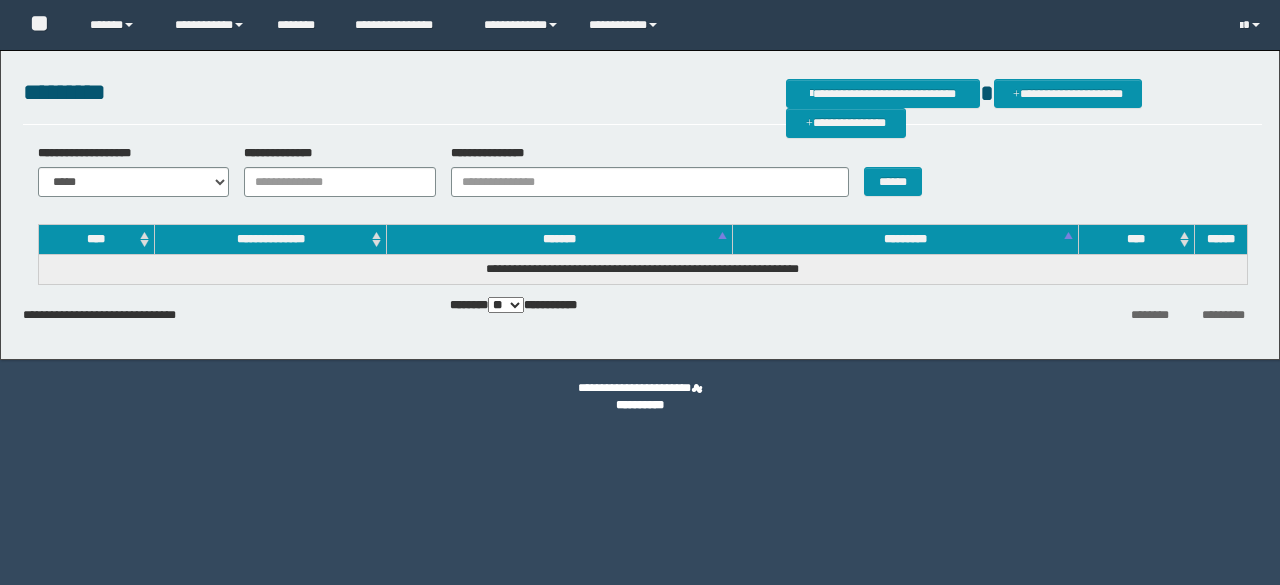 scroll, scrollTop: 0, scrollLeft: 0, axis: both 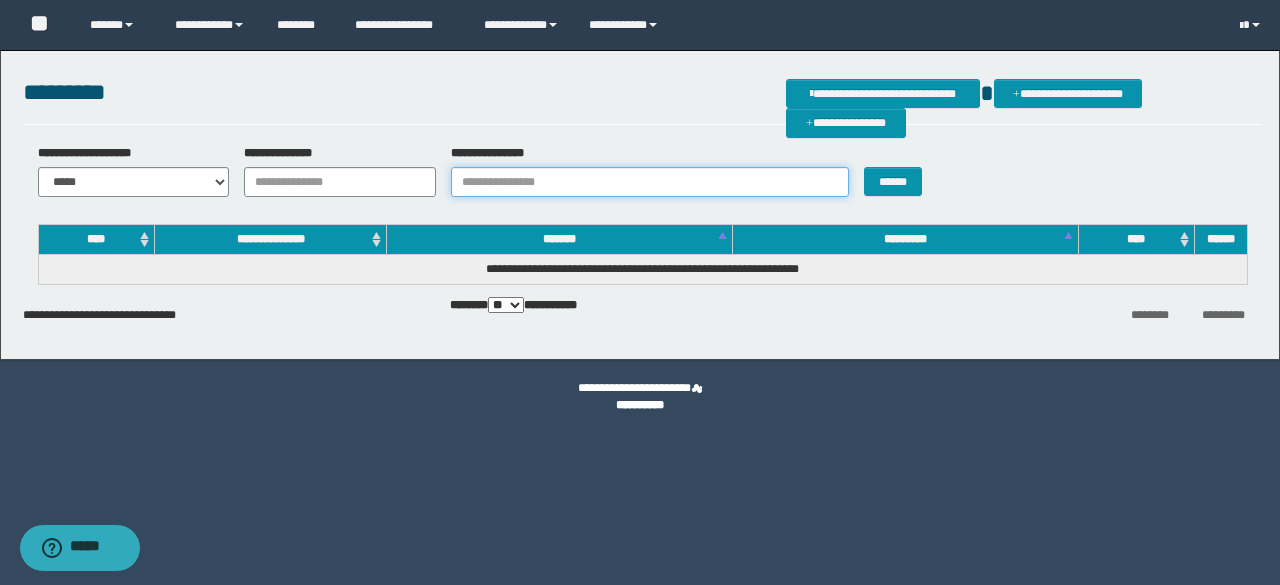 click on "**********" at bounding box center [650, 182] 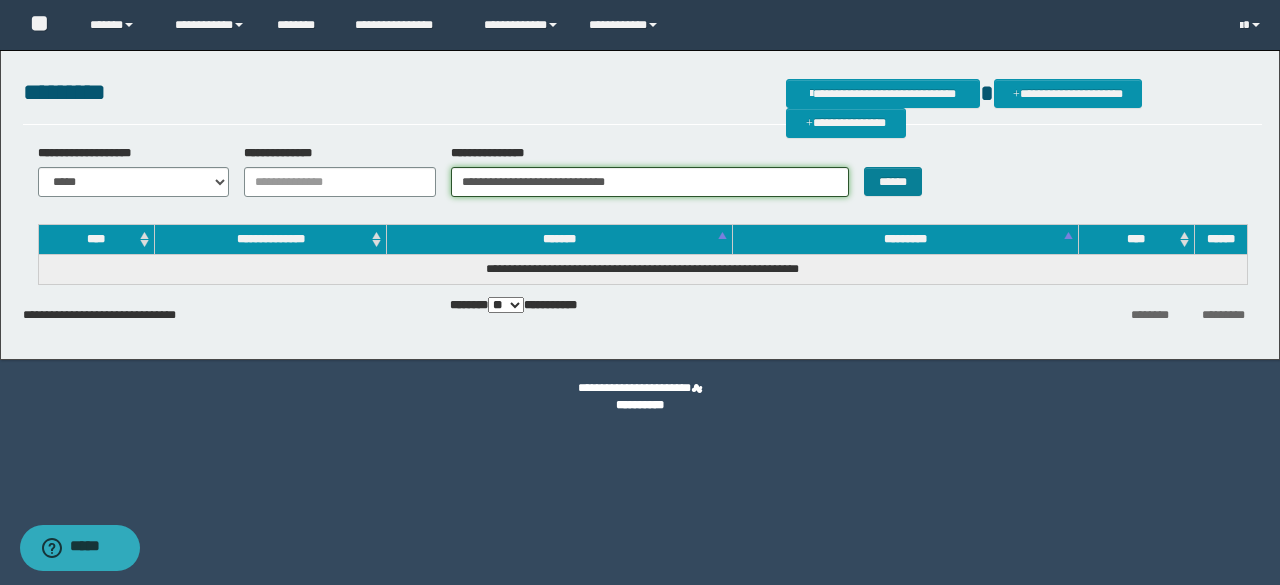 type on "**********" 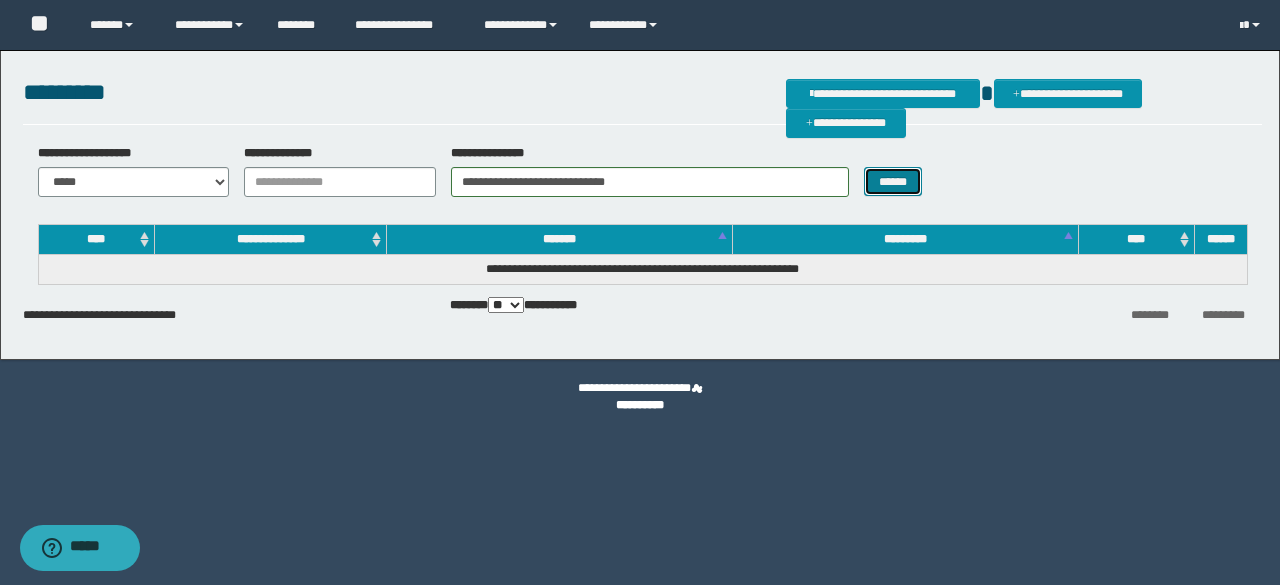 click on "******" at bounding box center [893, 181] 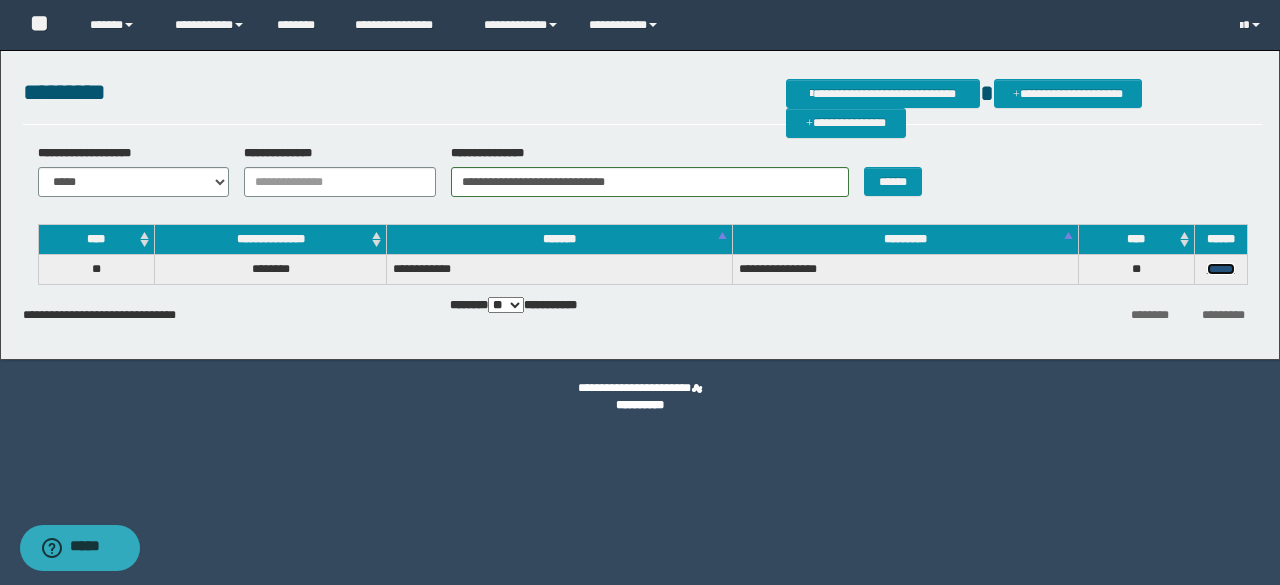 click on "******" at bounding box center (1221, 269) 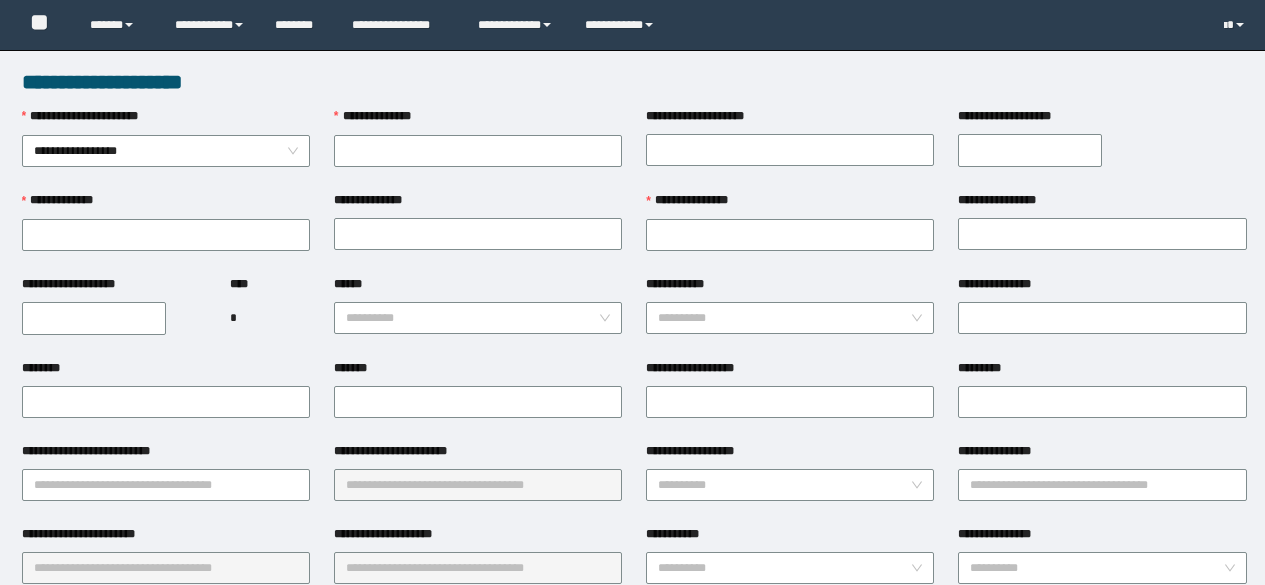 scroll, scrollTop: 0, scrollLeft: 0, axis: both 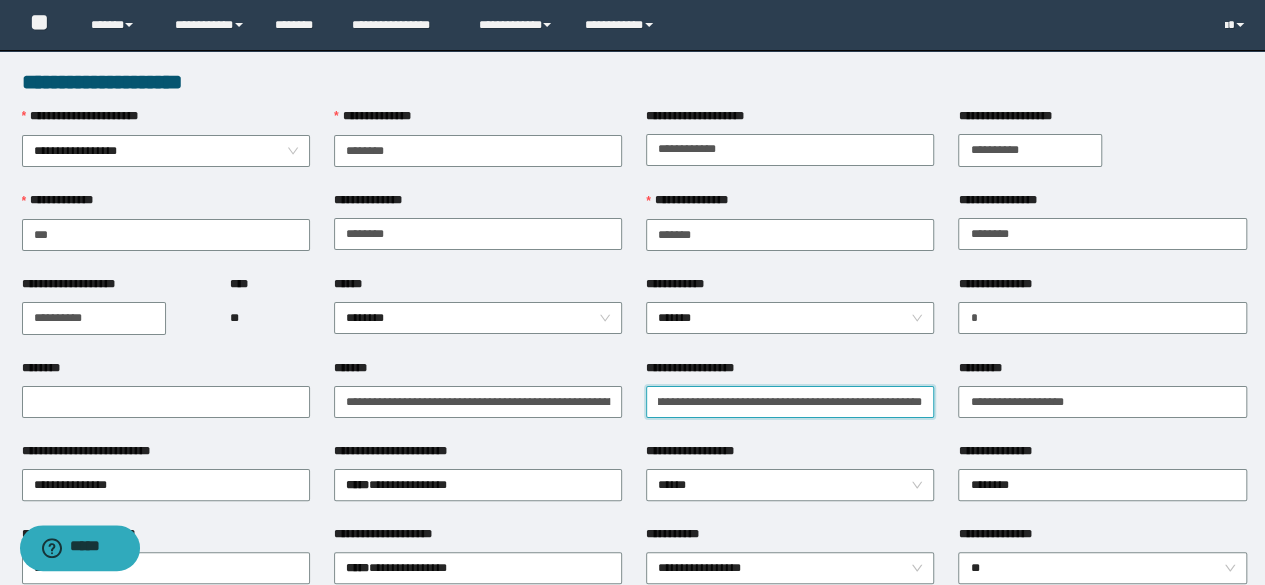 type on "**********" 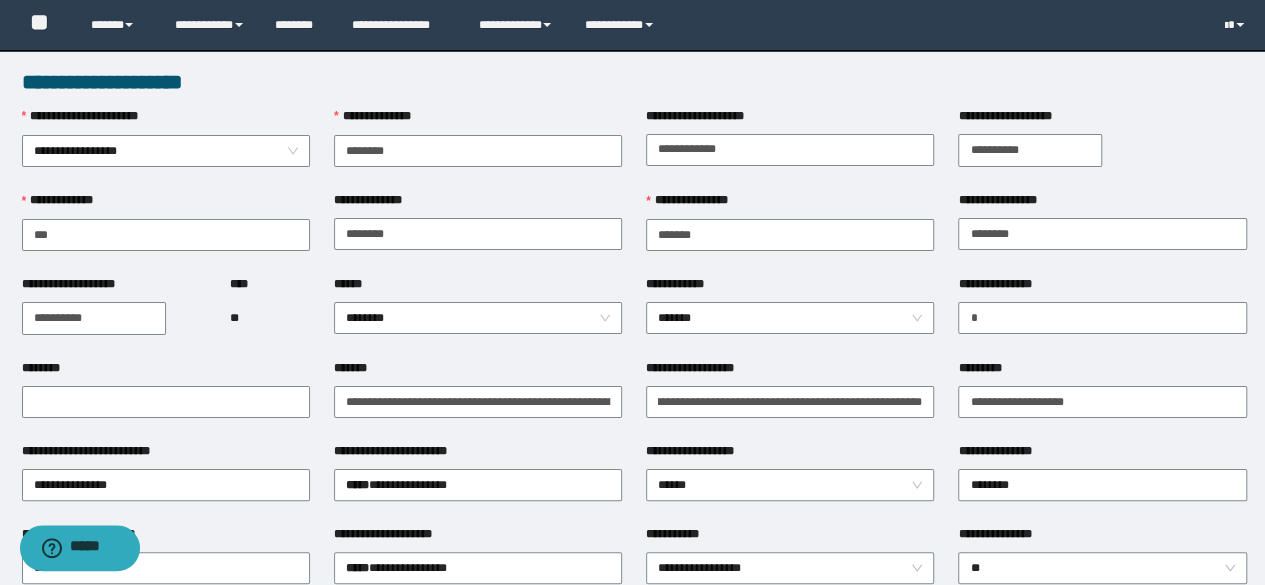 scroll, scrollTop: 0, scrollLeft: 0, axis: both 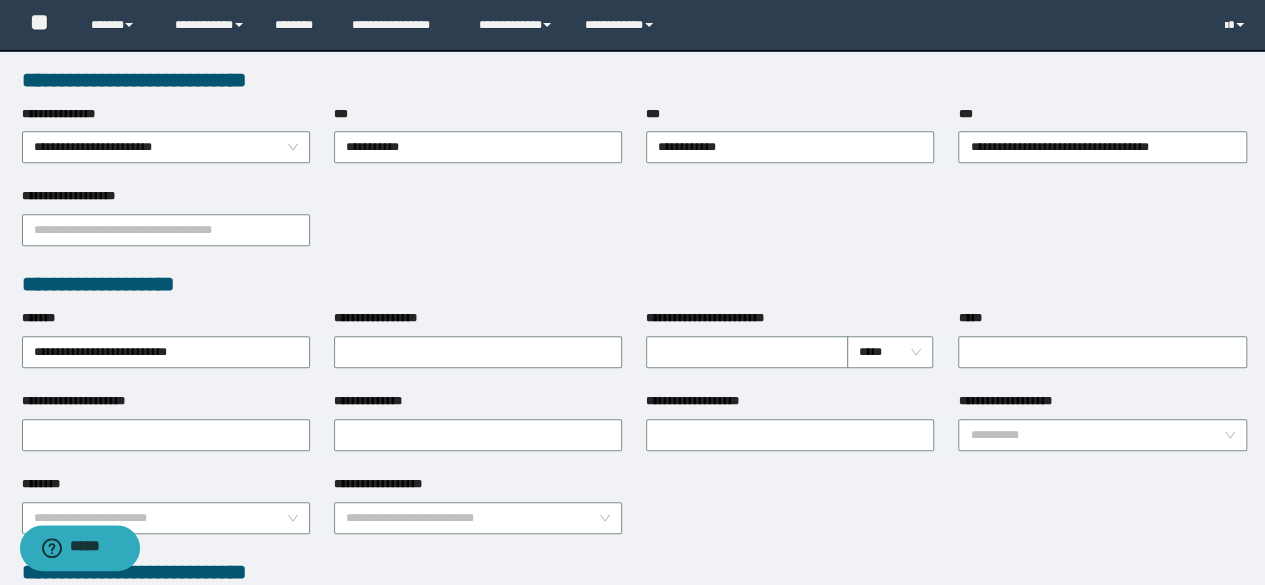click on "**********" at bounding box center [478, 146] 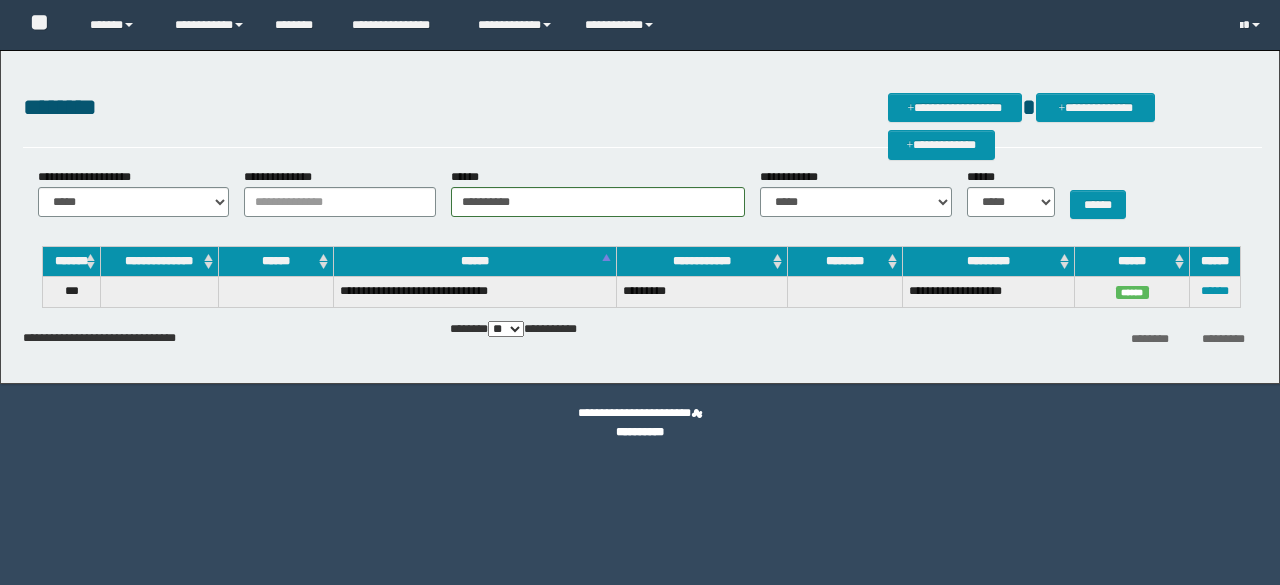 scroll, scrollTop: 0, scrollLeft: 0, axis: both 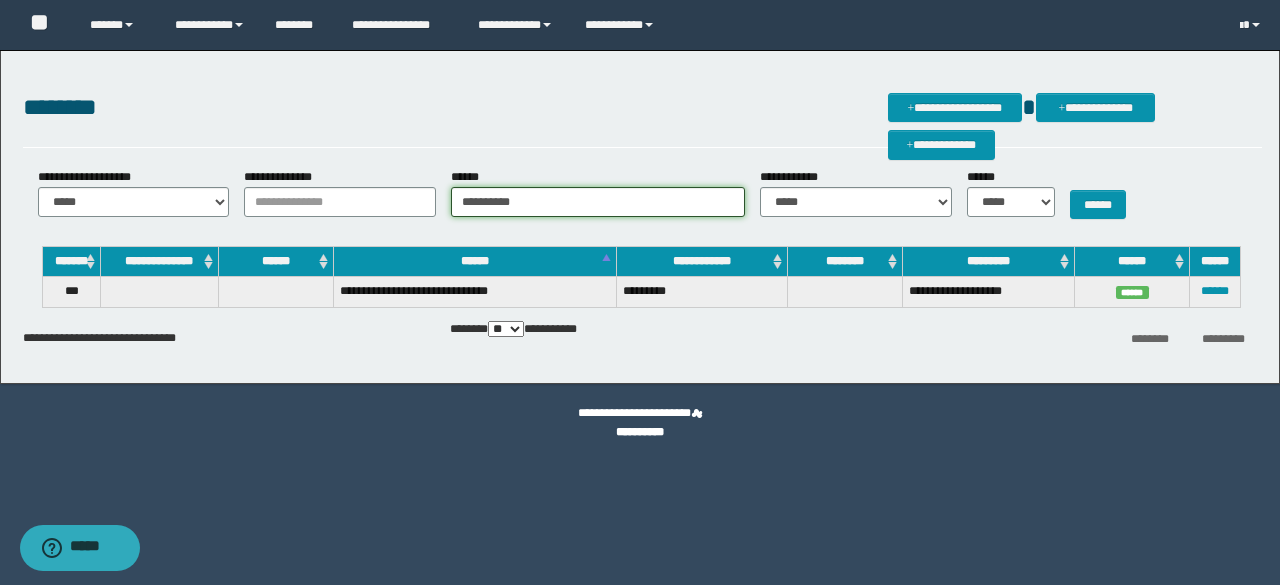 drag, startPoint x: 565, startPoint y: 217, endPoint x: 0, endPoint y: 201, distance: 565.2265 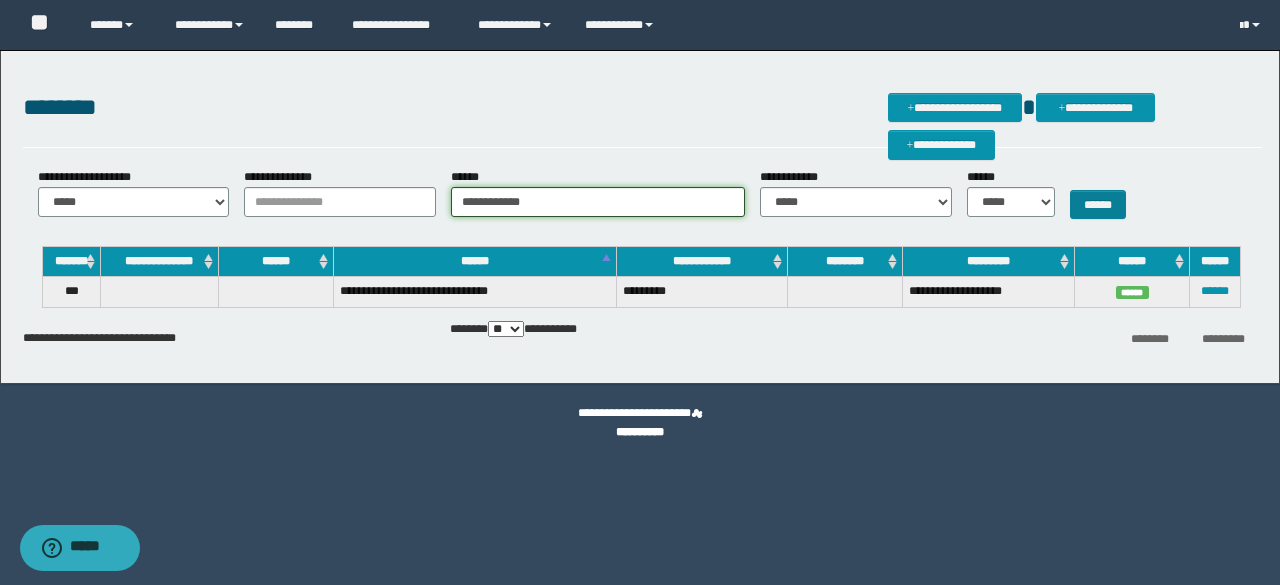 type on "**********" 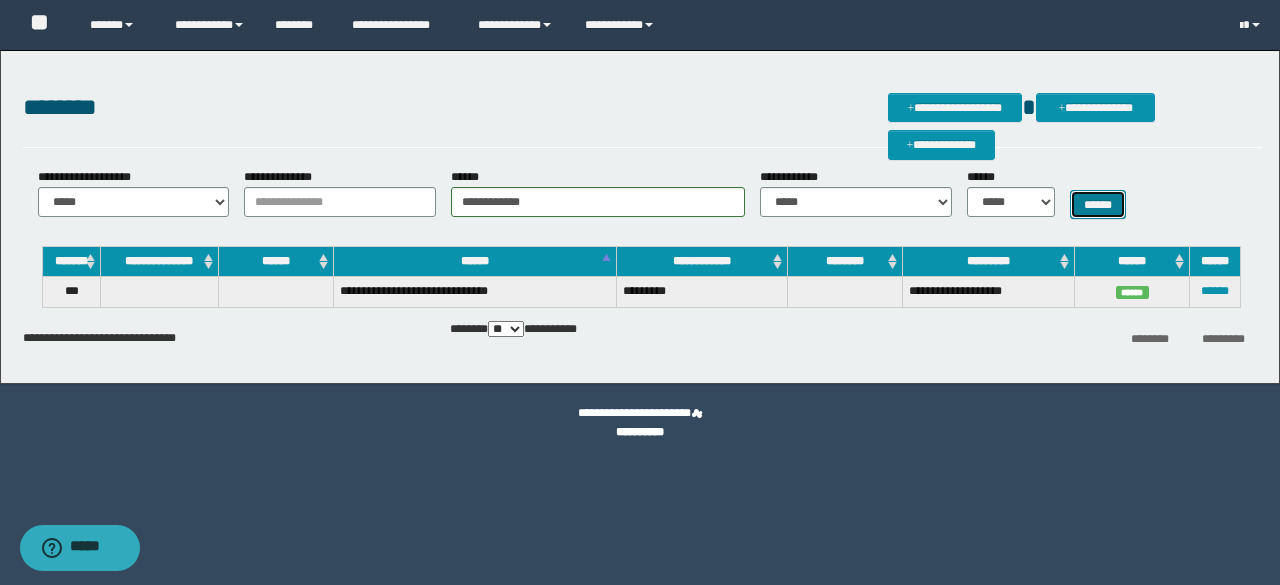 click on "******" at bounding box center (1098, 204) 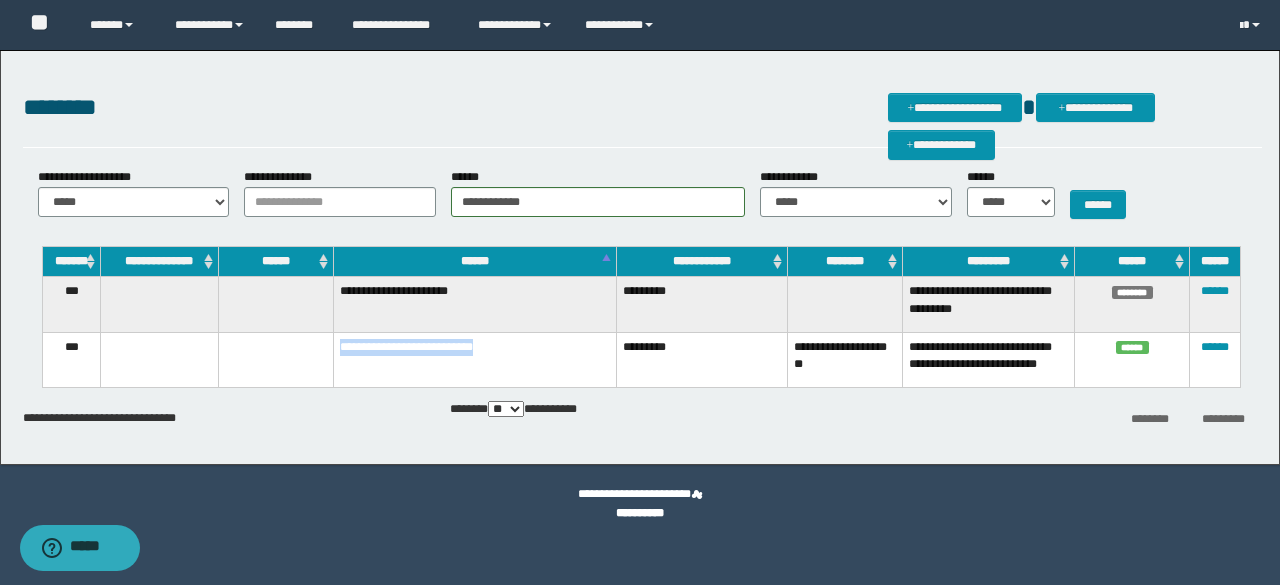 drag, startPoint x: 528, startPoint y: 333, endPoint x: 336, endPoint y: 338, distance: 192.0651 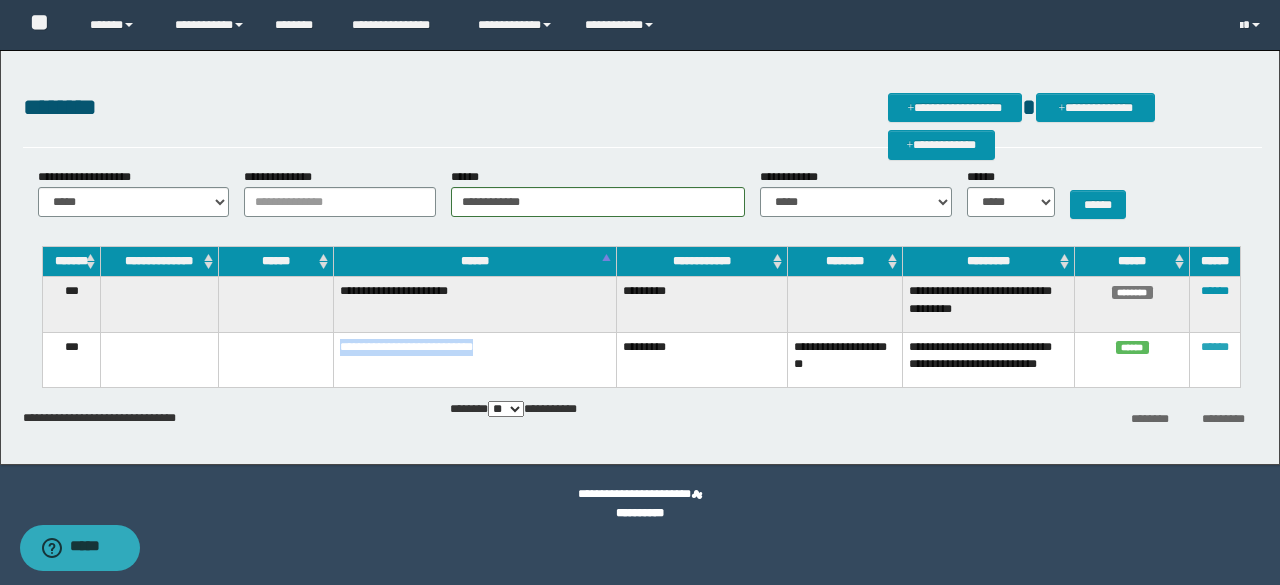 click on "******" at bounding box center [1215, 347] 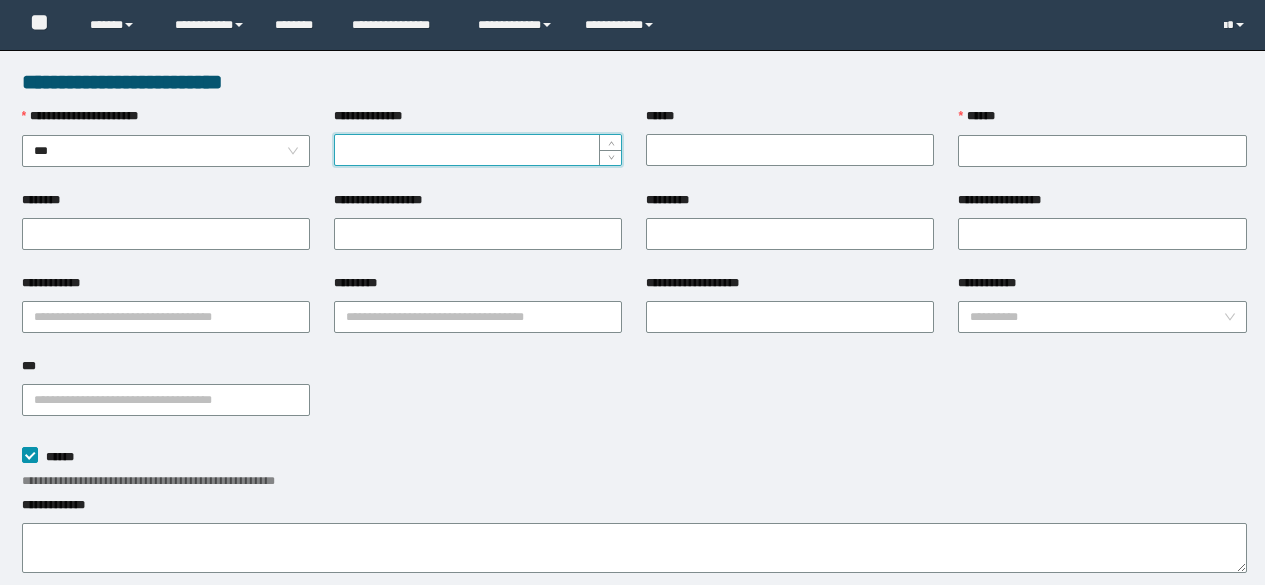 scroll, scrollTop: 0, scrollLeft: 0, axis: both 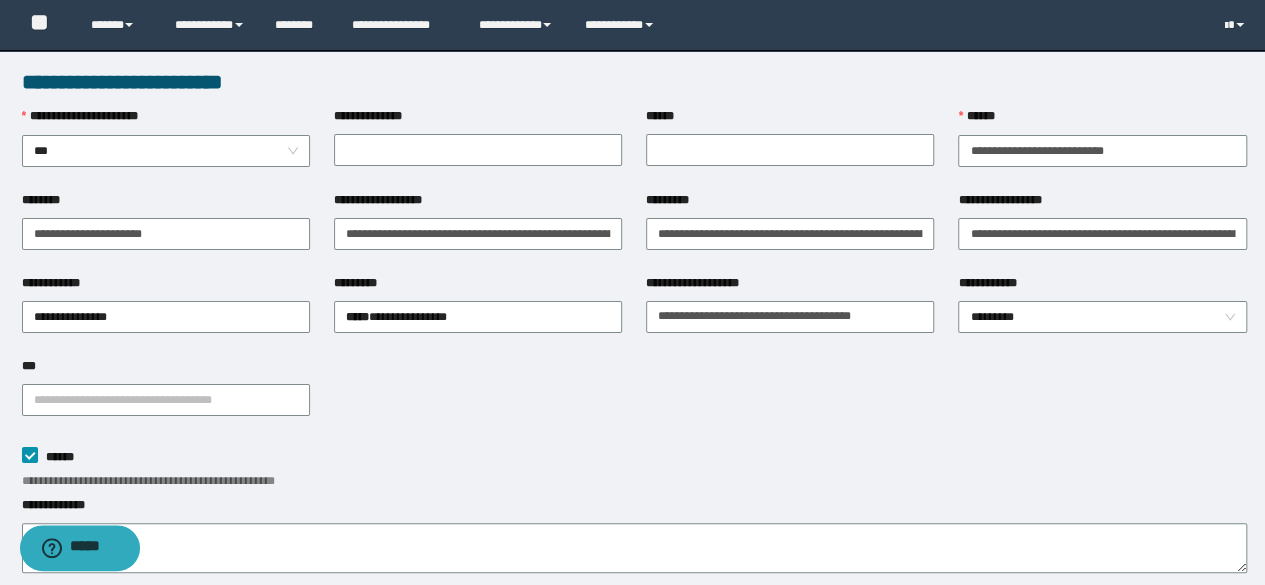 drag, startPoint x: 332, startPoint y: 229, endPoint x: 481, endPoint y: 258, distance: 151.79591 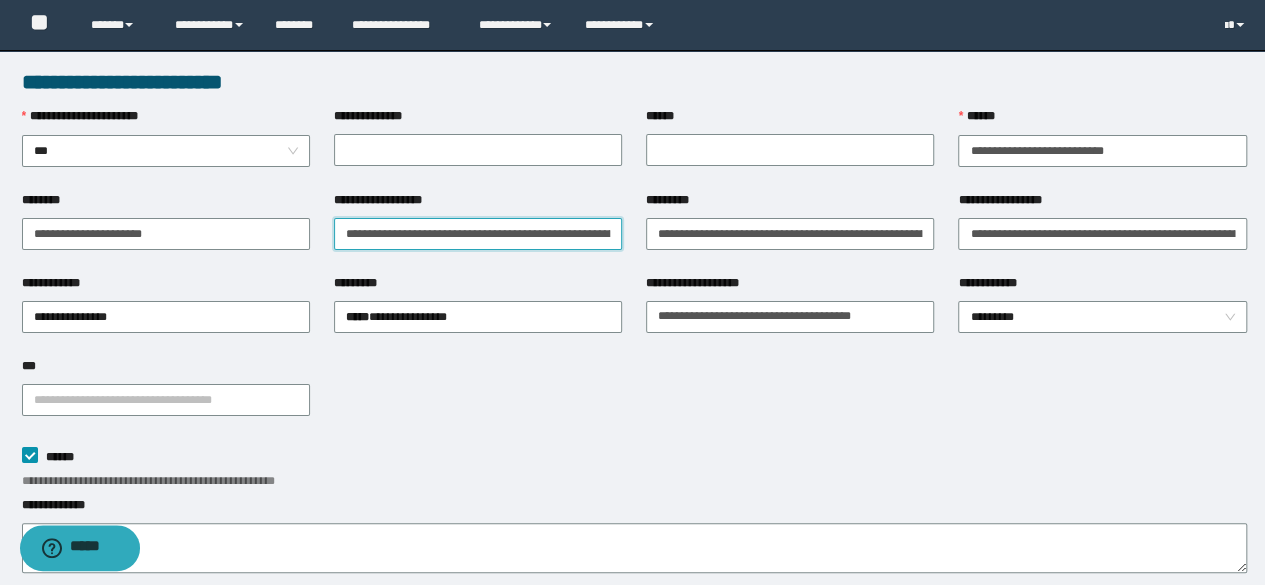 scroll, scrollTop: 0, scrollLeft: 106, axis: horizontal 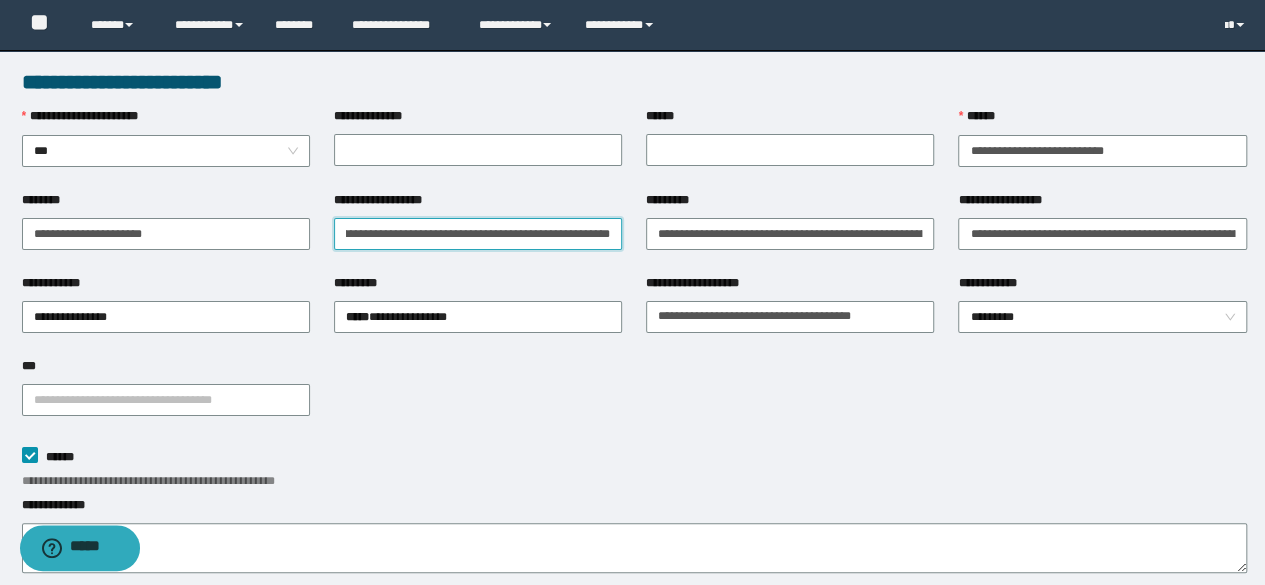 type on "**********" 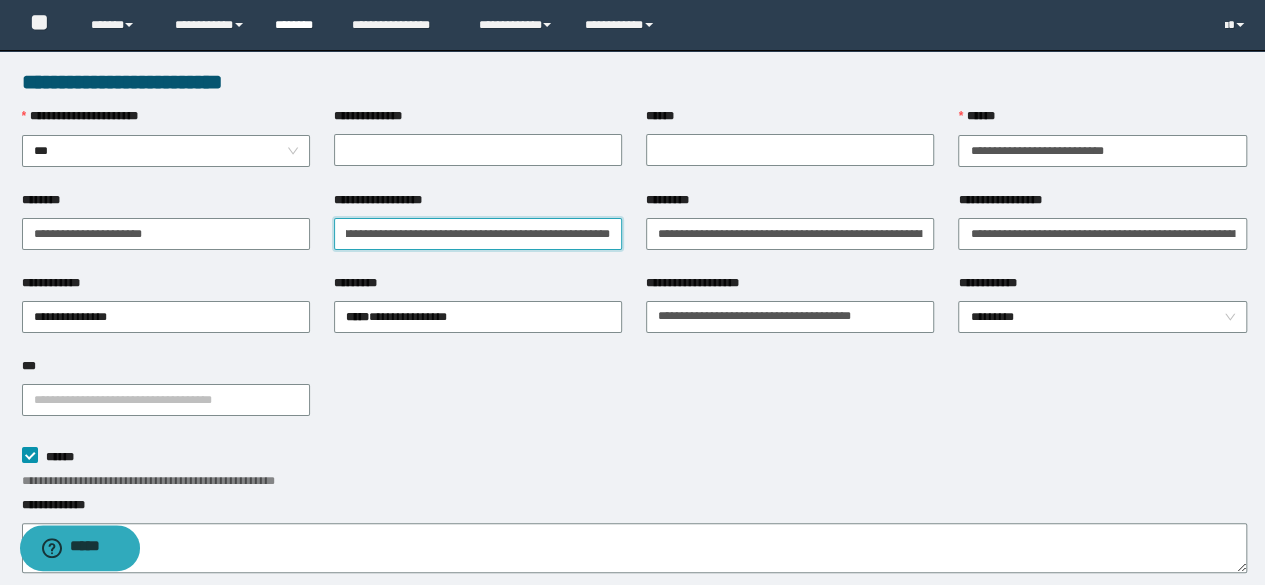 scroll, scrollTop: 0, scrollLeft: 0, axis: both 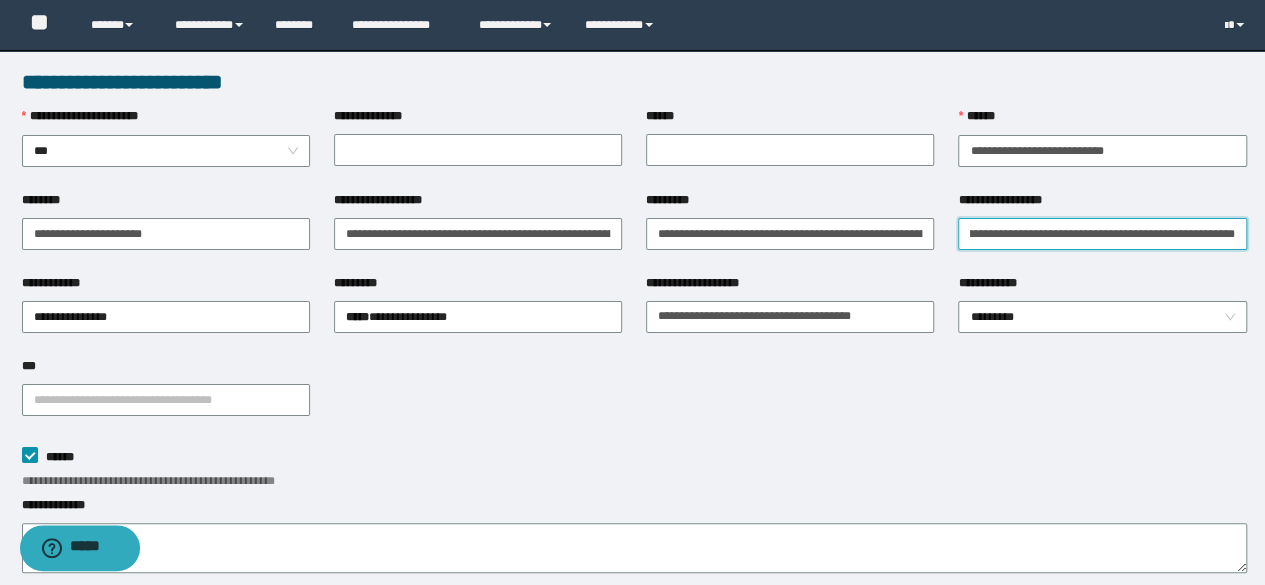 type on "**********" 